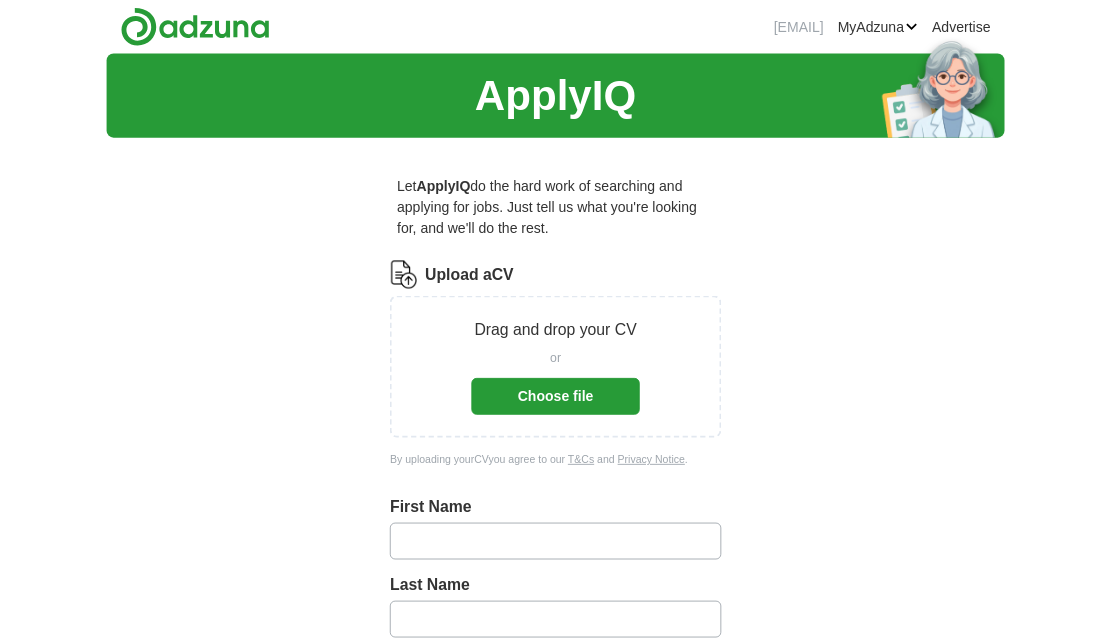 scroll, scrollTop: 0, scrollLeft: 0, axis: both 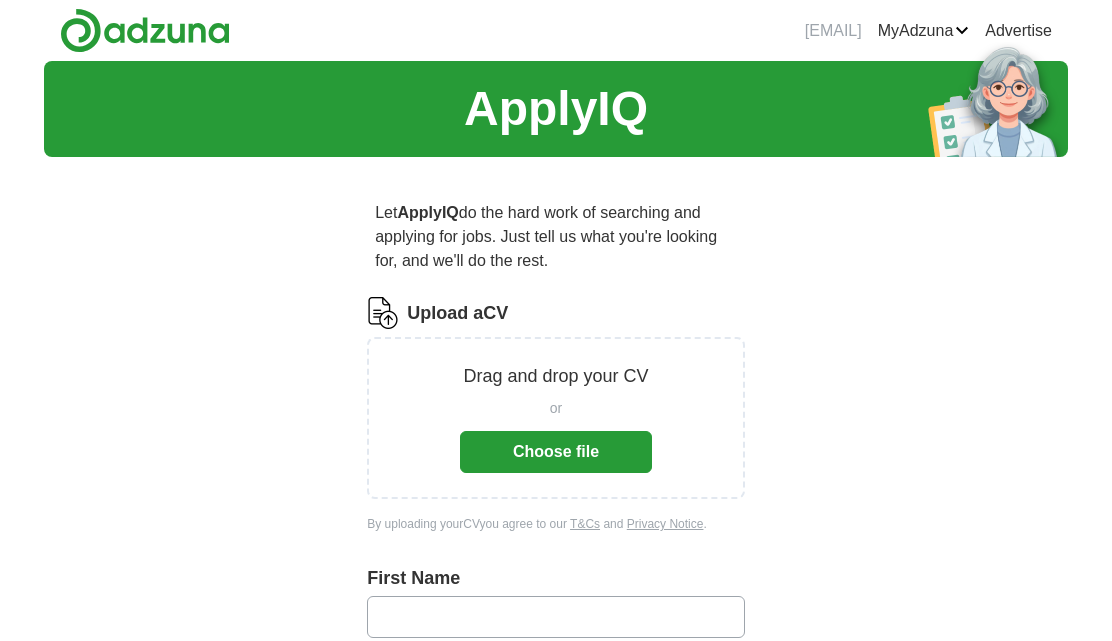 click on "Choose file" at bounding box center (556, 452) 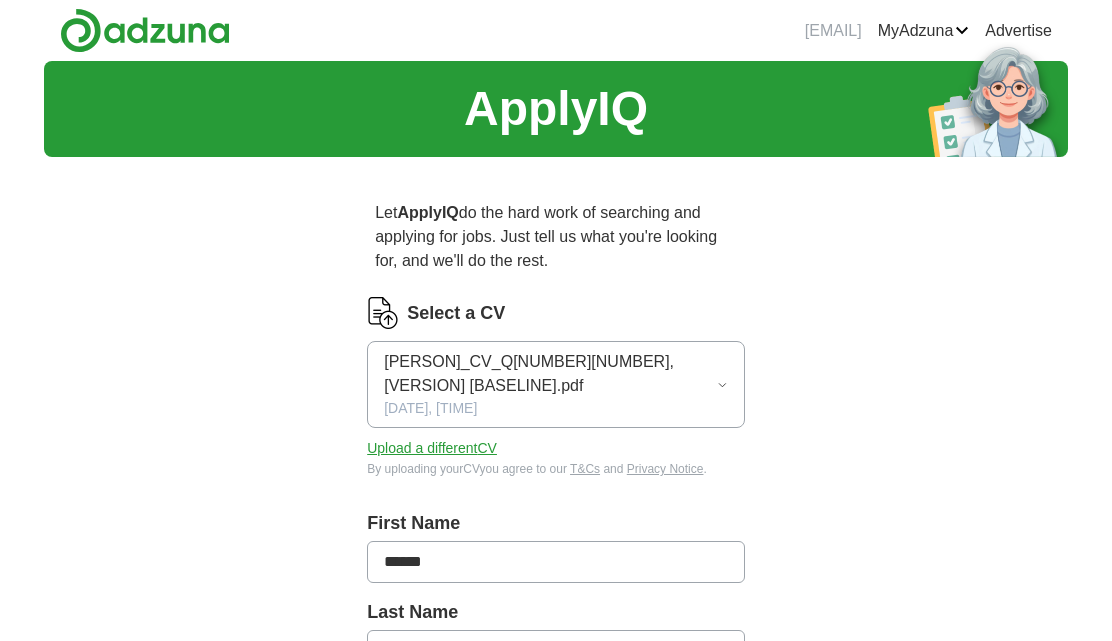 type on "******" 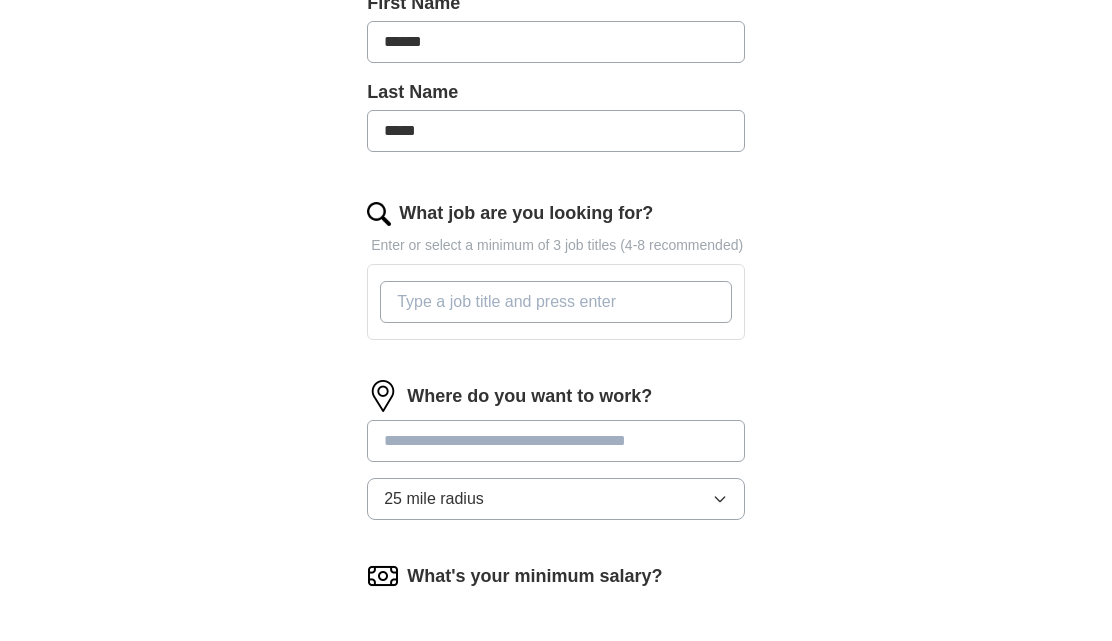 scroll, scrollTop: 508, scrollLeft: 0, axis: vertical 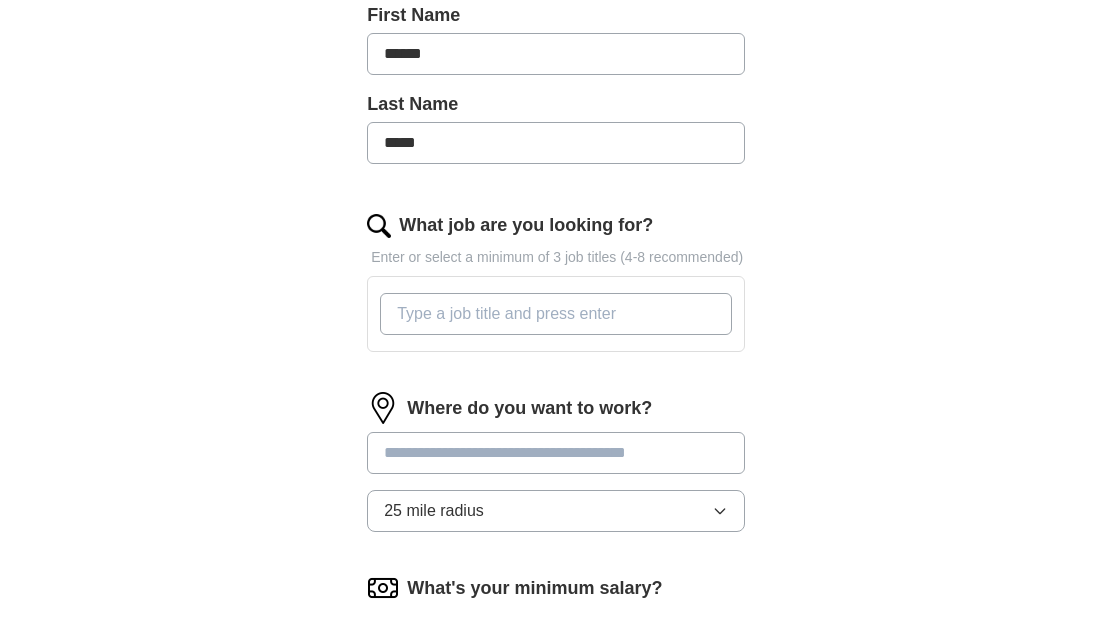 click on "What job are you looking for?" at bounding box center [556, 314] 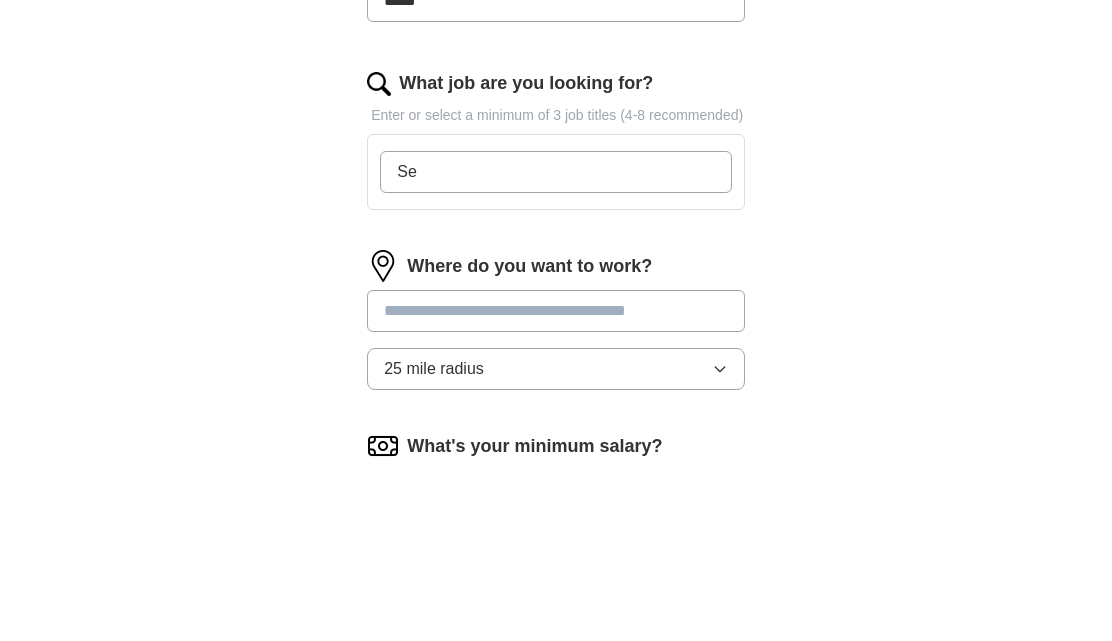 type on "S" 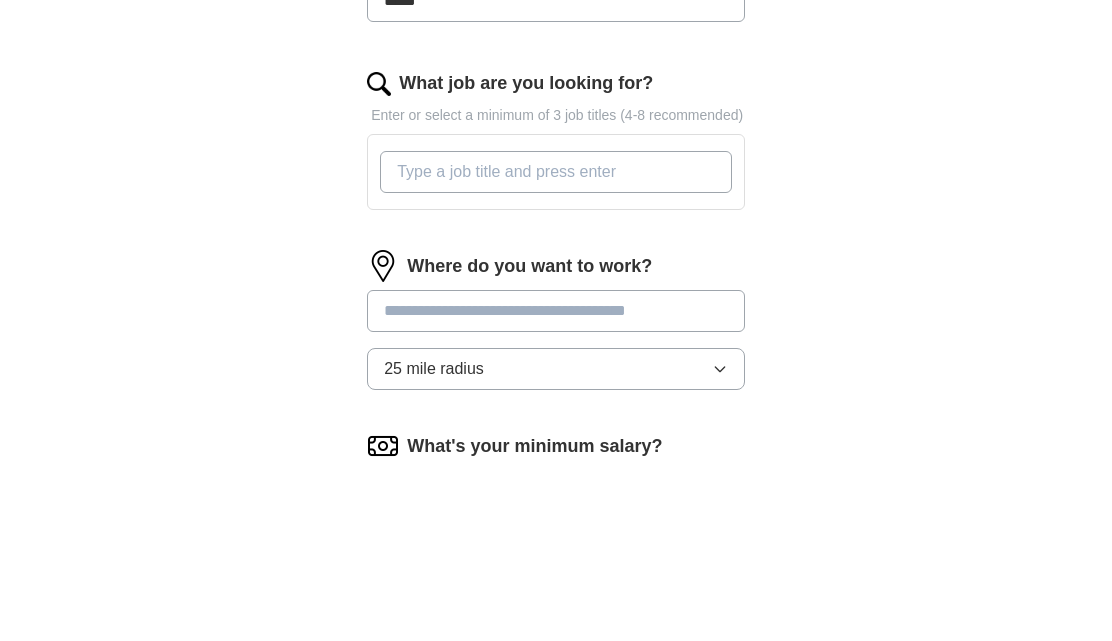 click on "What job are you looking for?" at bounding box center (556, 314) 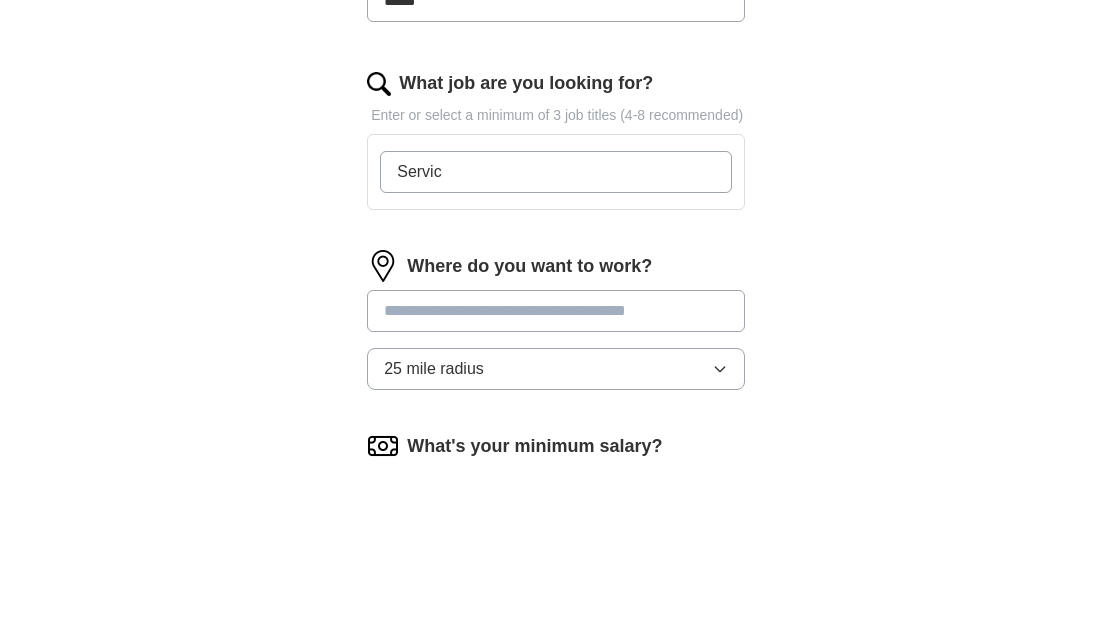 type on "Service" 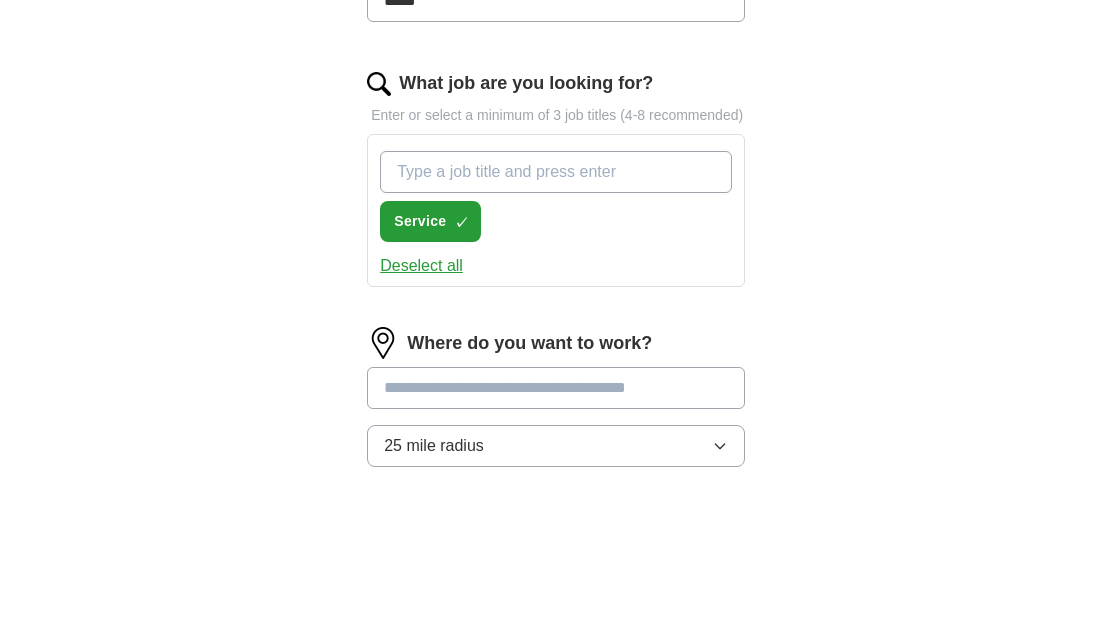 click on "✓" at bounding box center [461, 365] 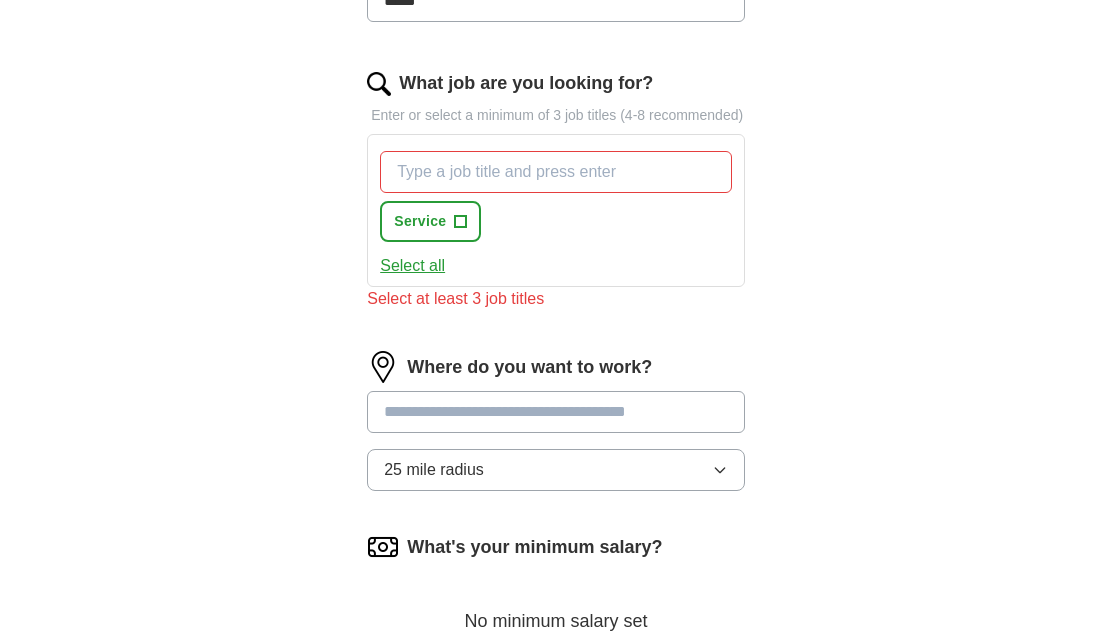 click on "What job are you looking for?" at bounding box center (556, 173) 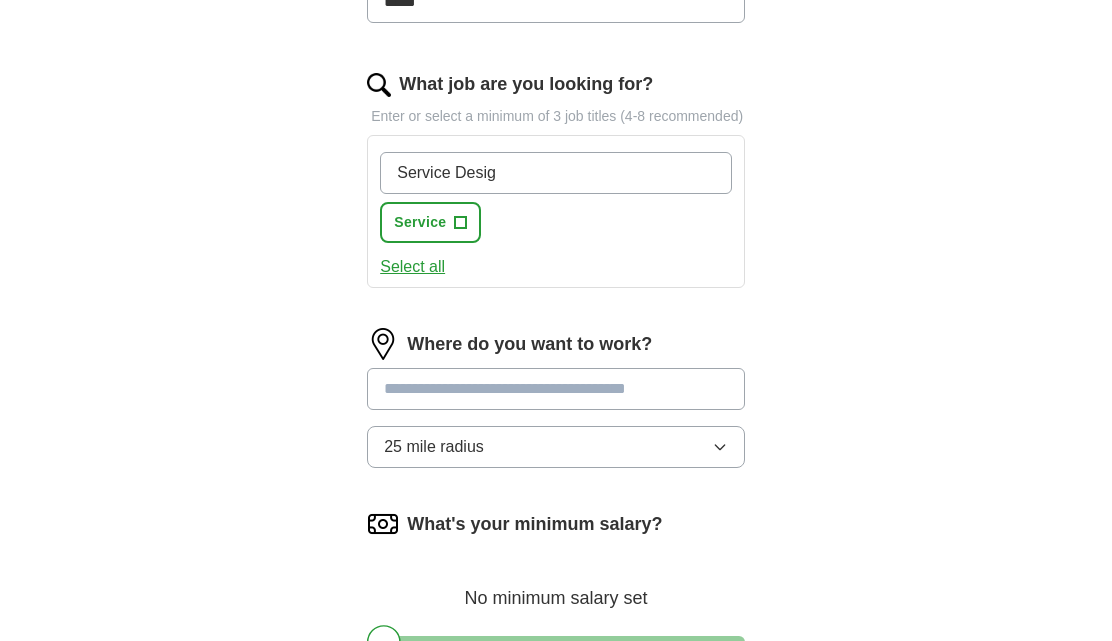 type on "Service Design" 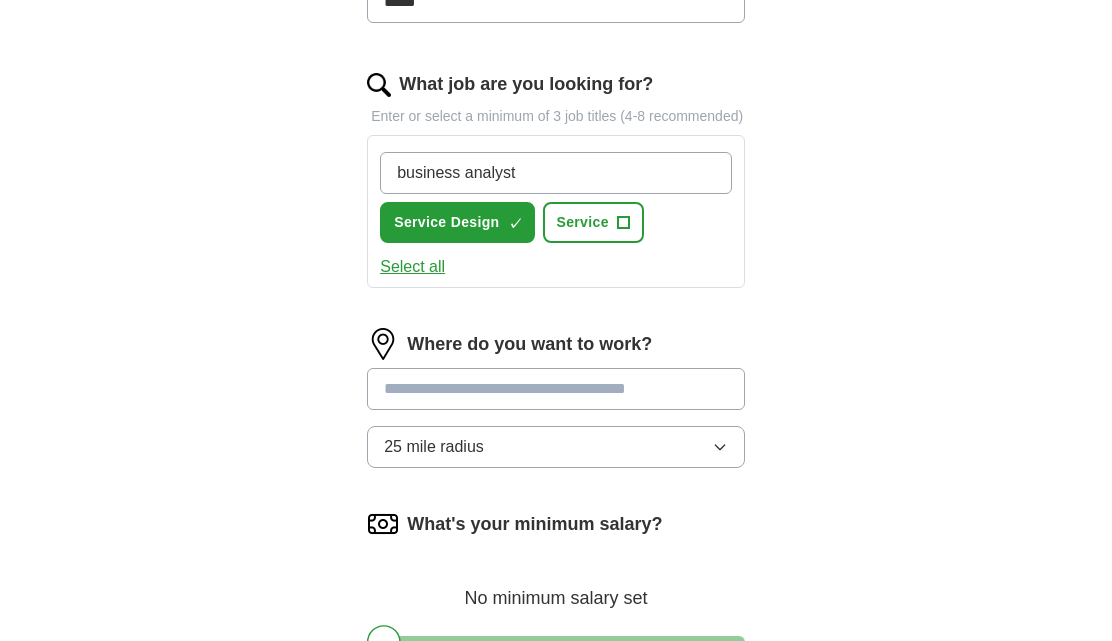 type on "business analyst" 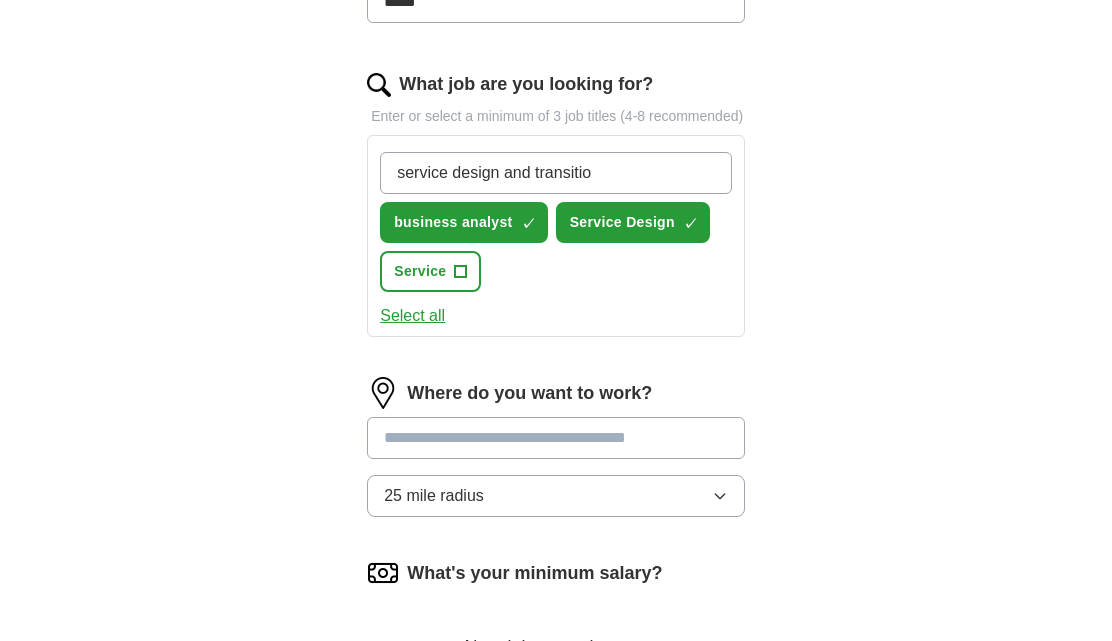 type on "service design and transition" 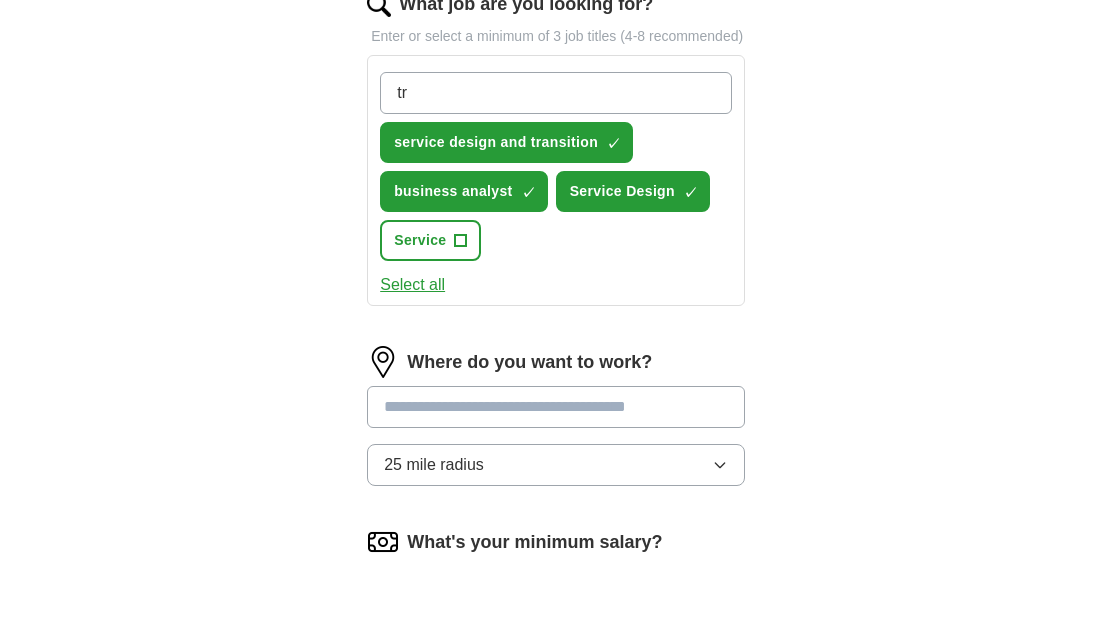 type on "t" 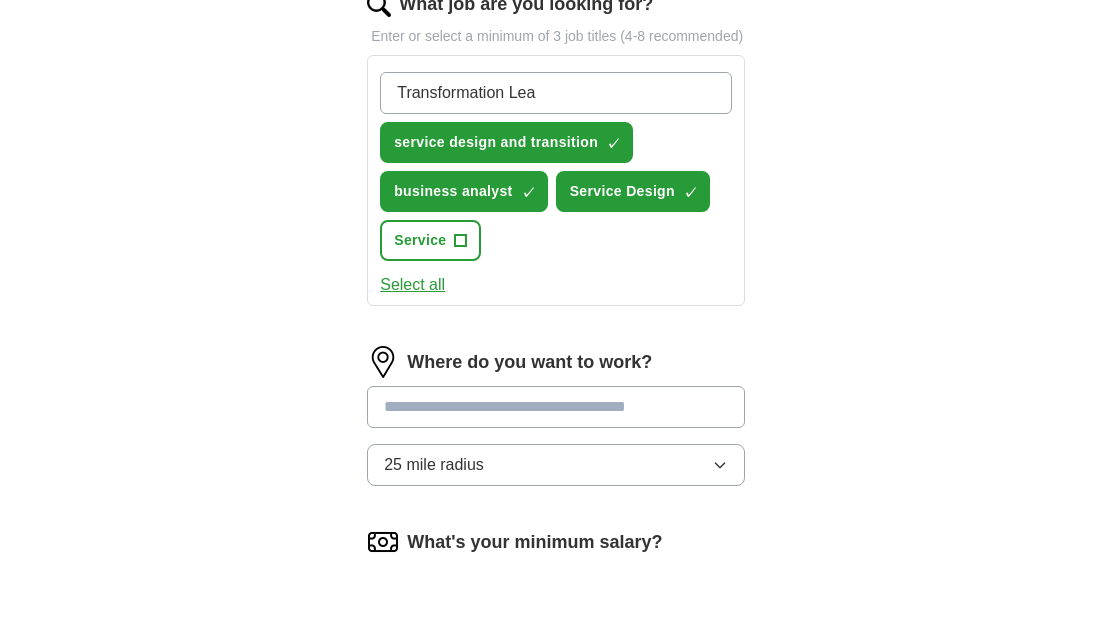 type on "Transformation Lead" 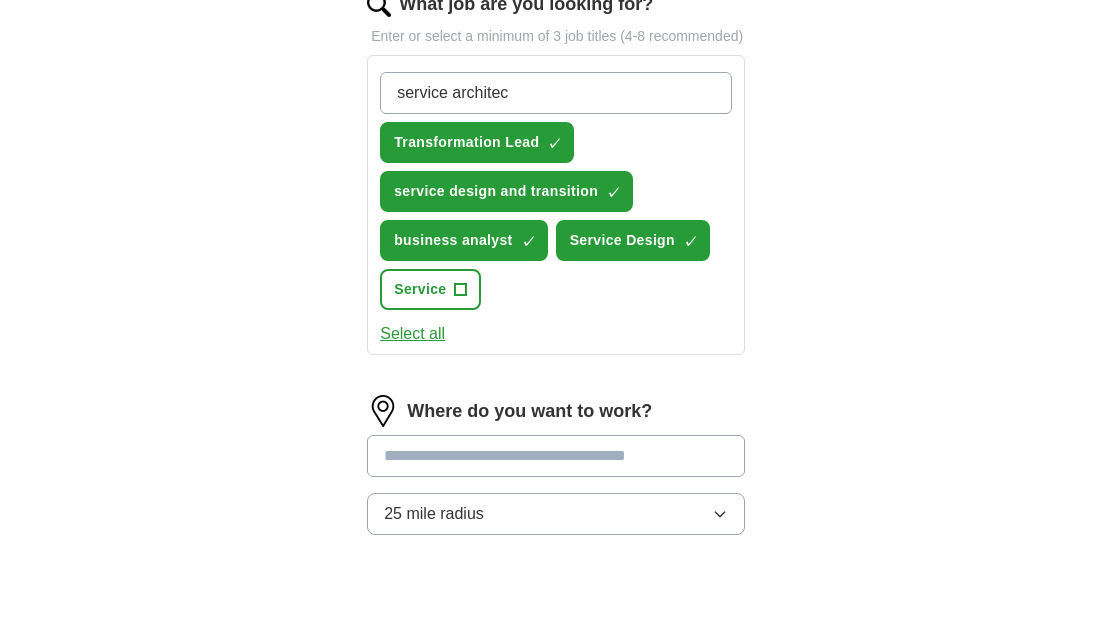 type on "service architect" 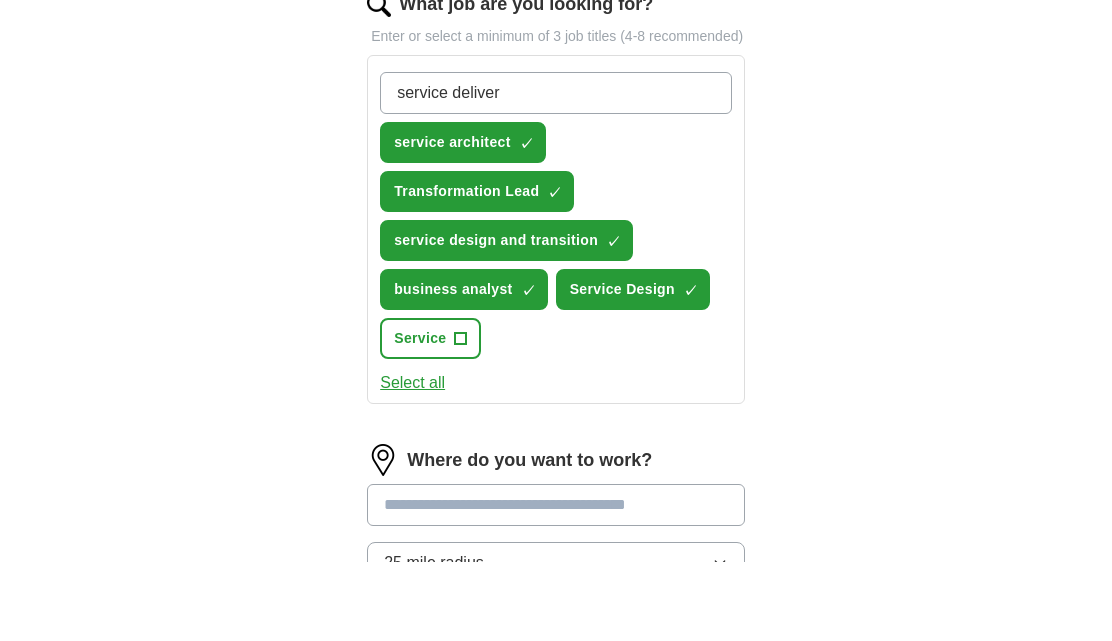 type on "service delivery" 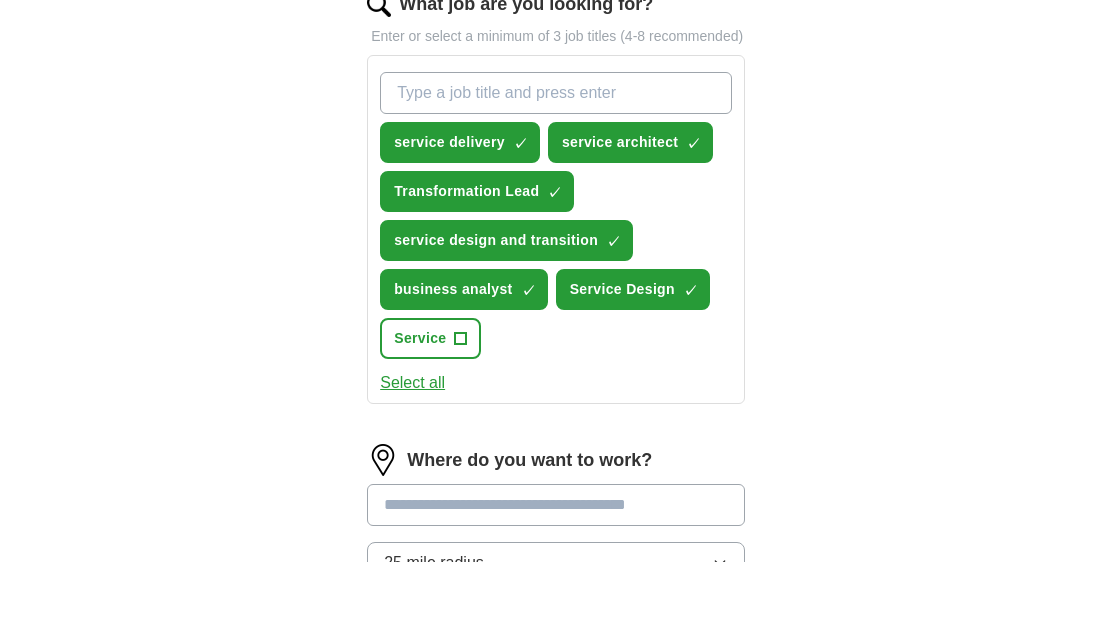 type on "i" 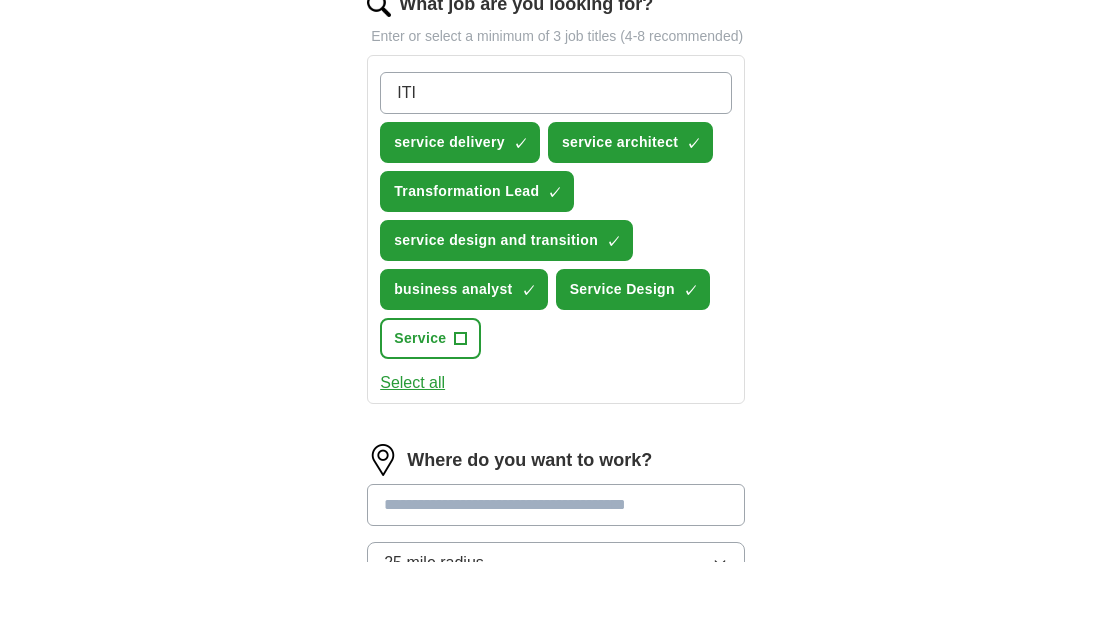 type on "ITIL" 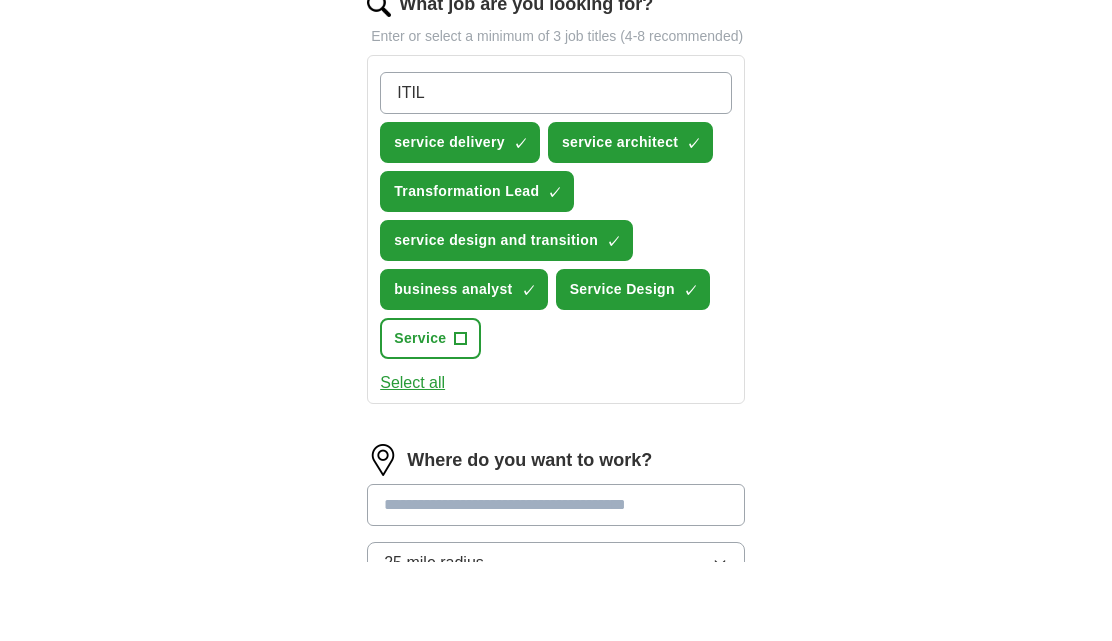 type 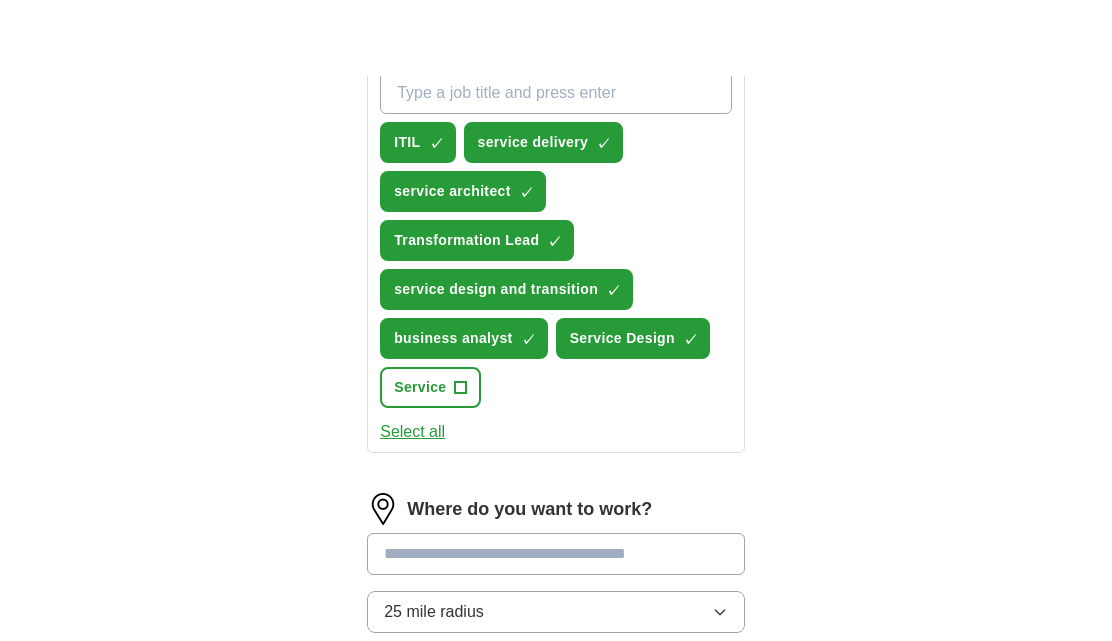 scroll, scrollTop: 813, scrollLeft: 0, axis: vertical 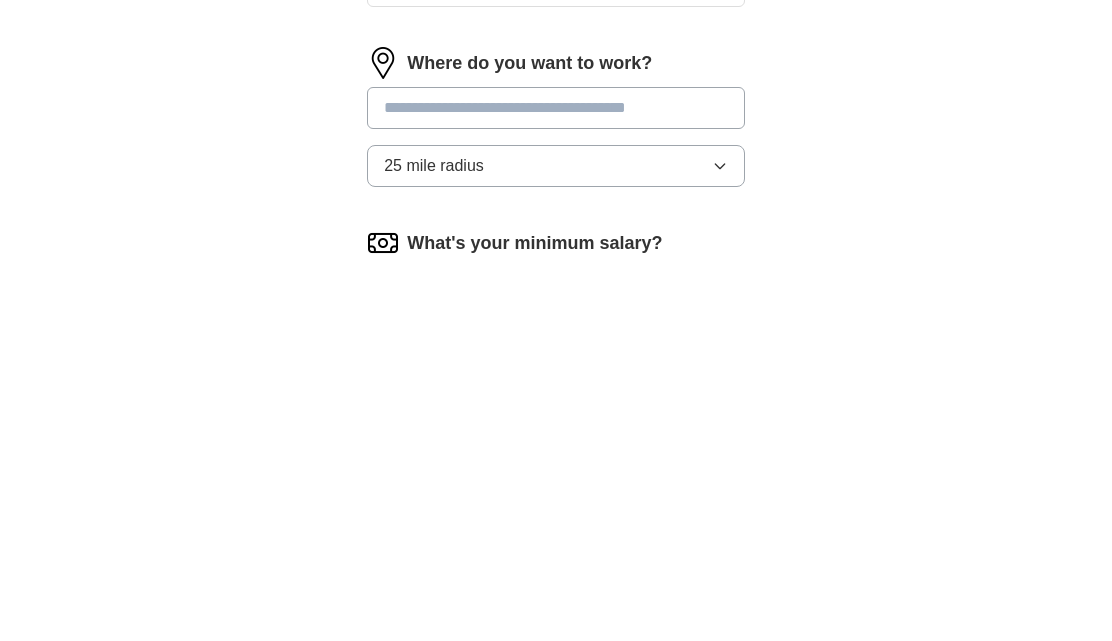 click at bounding box center [556, 470] 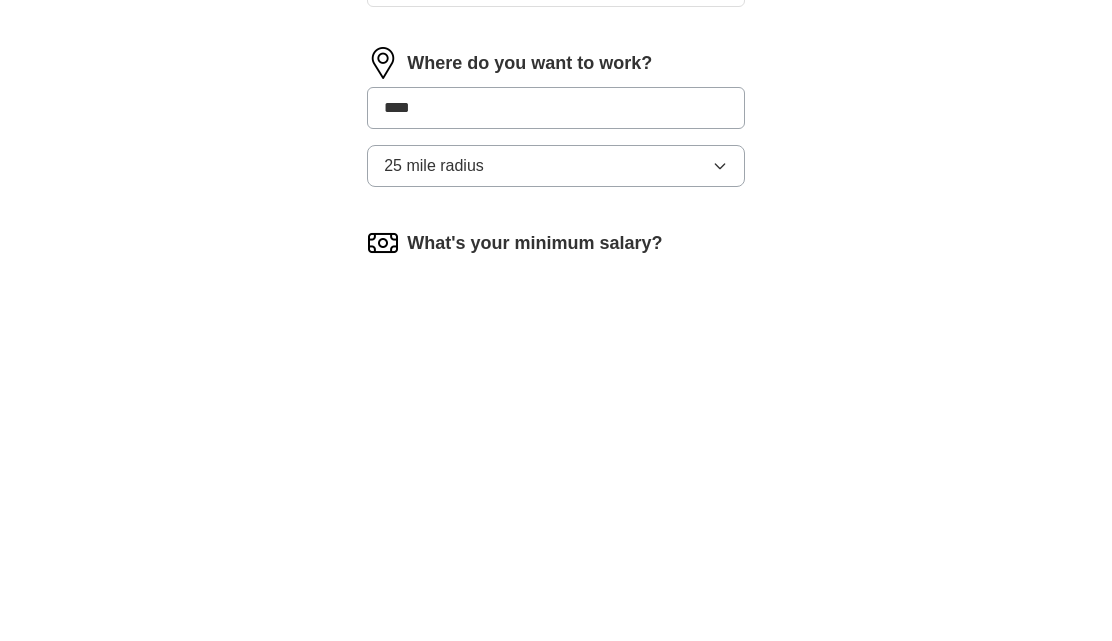 type on "*****" 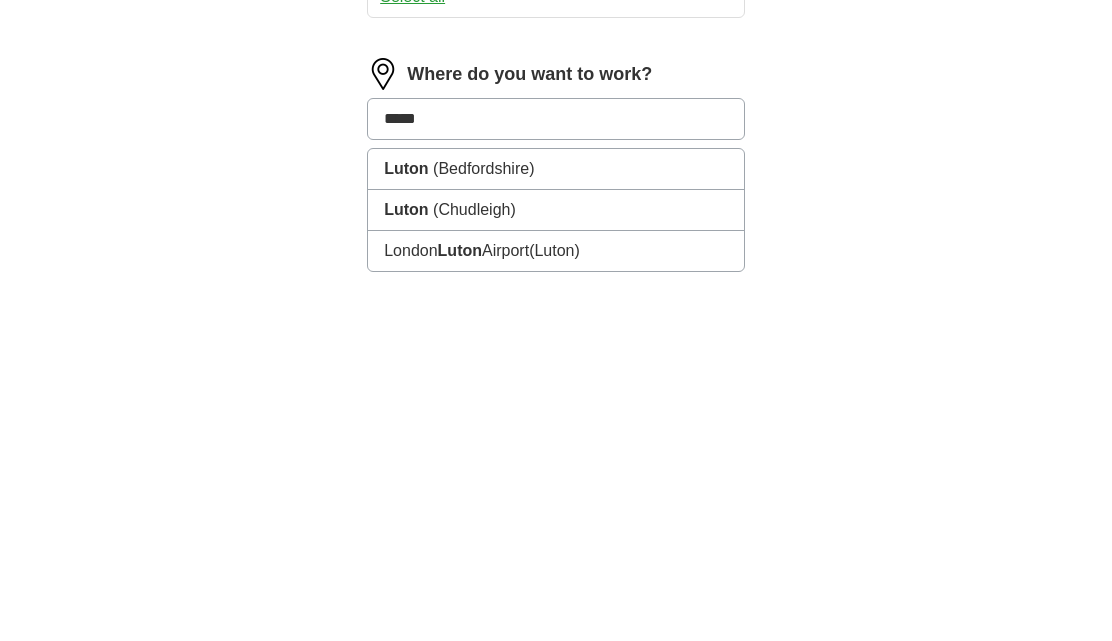 click on "[LOCATION]   ([LOCATION])" at bounding box center [556, 520] 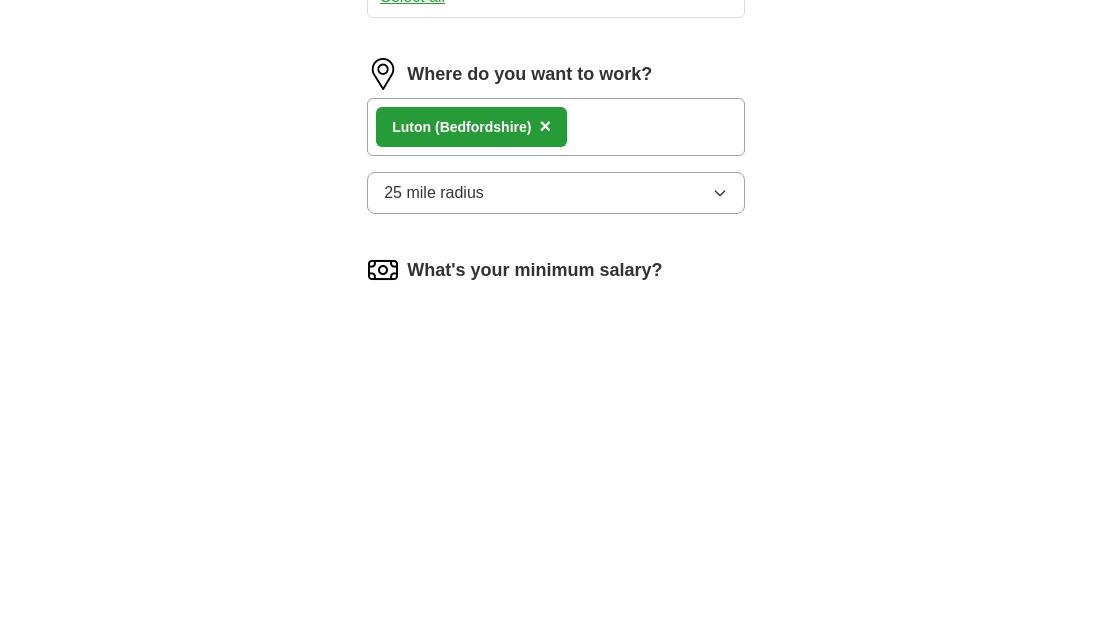 scroll, scrollTop: 1164, scrollLeft: 0, axis: vertical 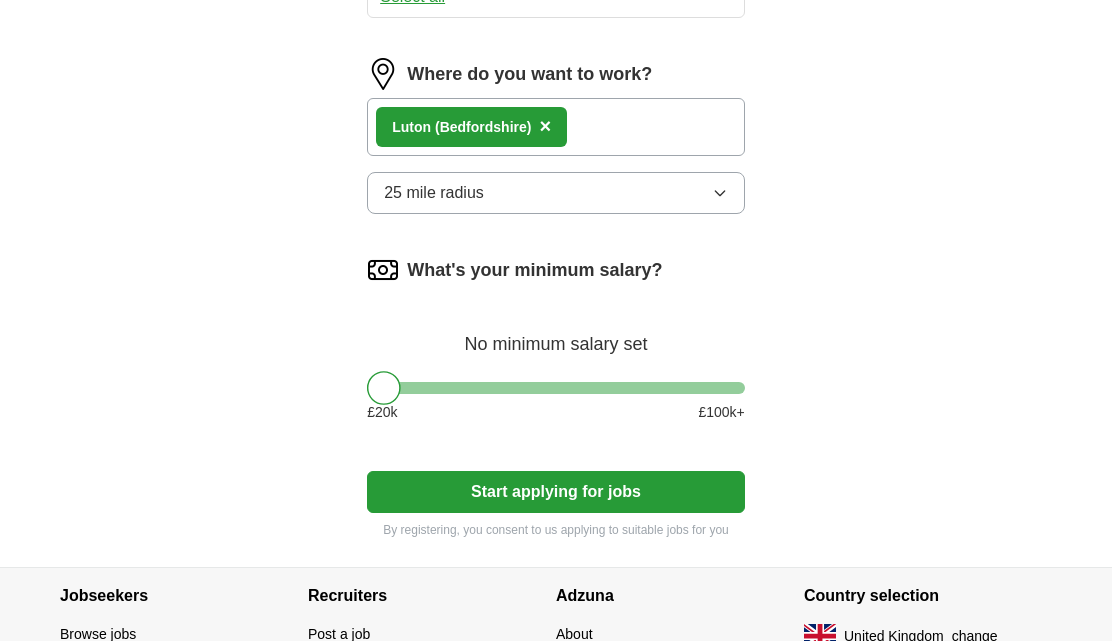 click on "25 mile radius" at bounding box center (556, 193) 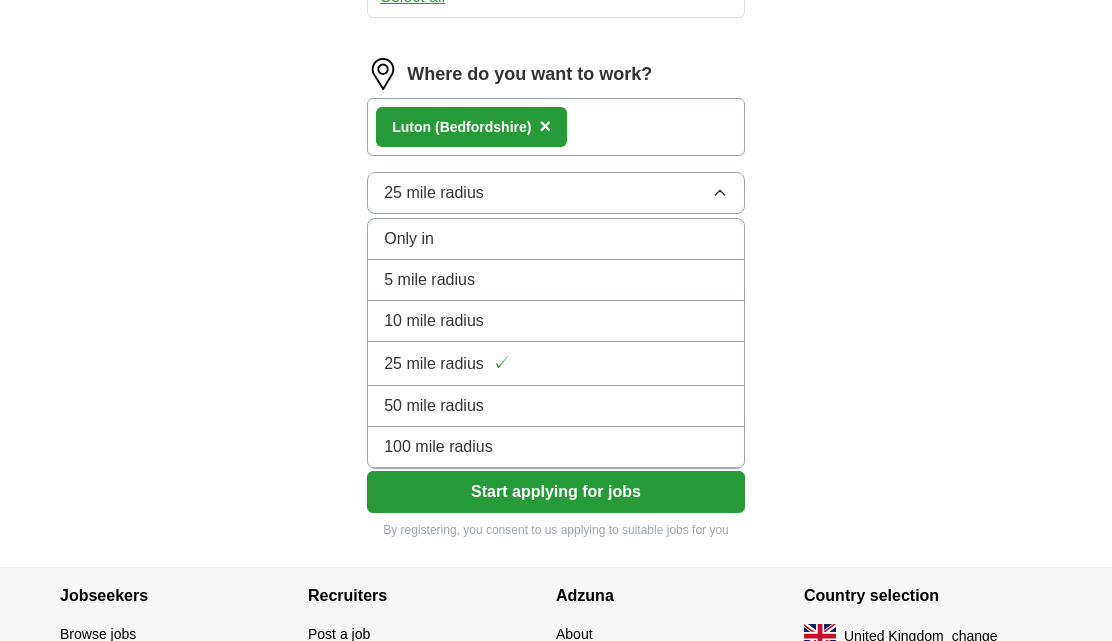 click on "50 mile radius" at bounding box center (556, 406) 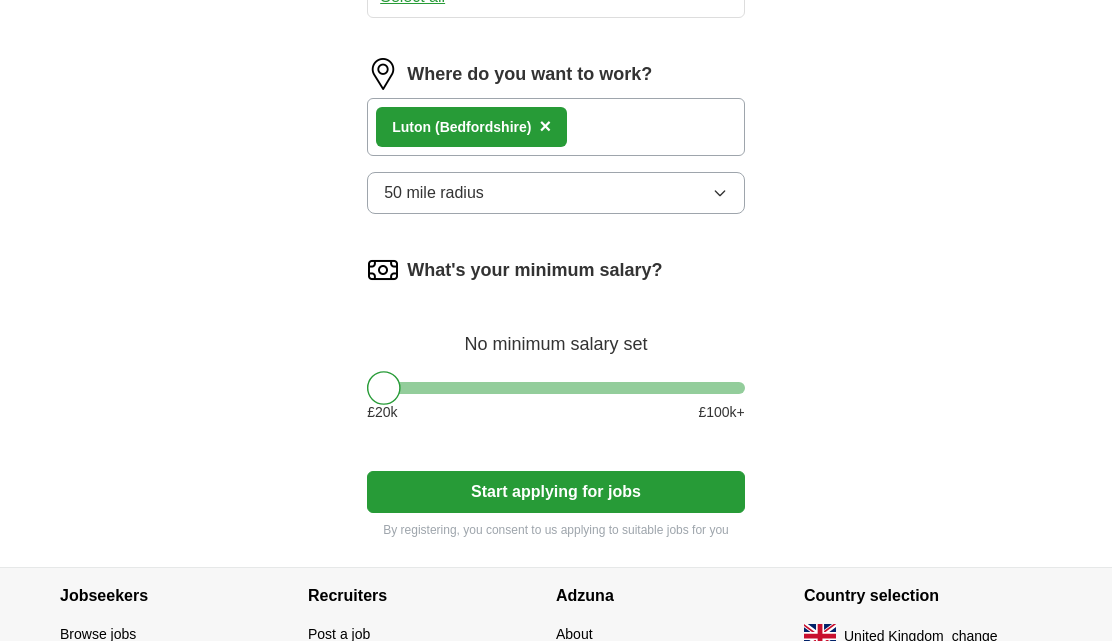 click on "Start applying for jobs" at bounding box center [556, 492] 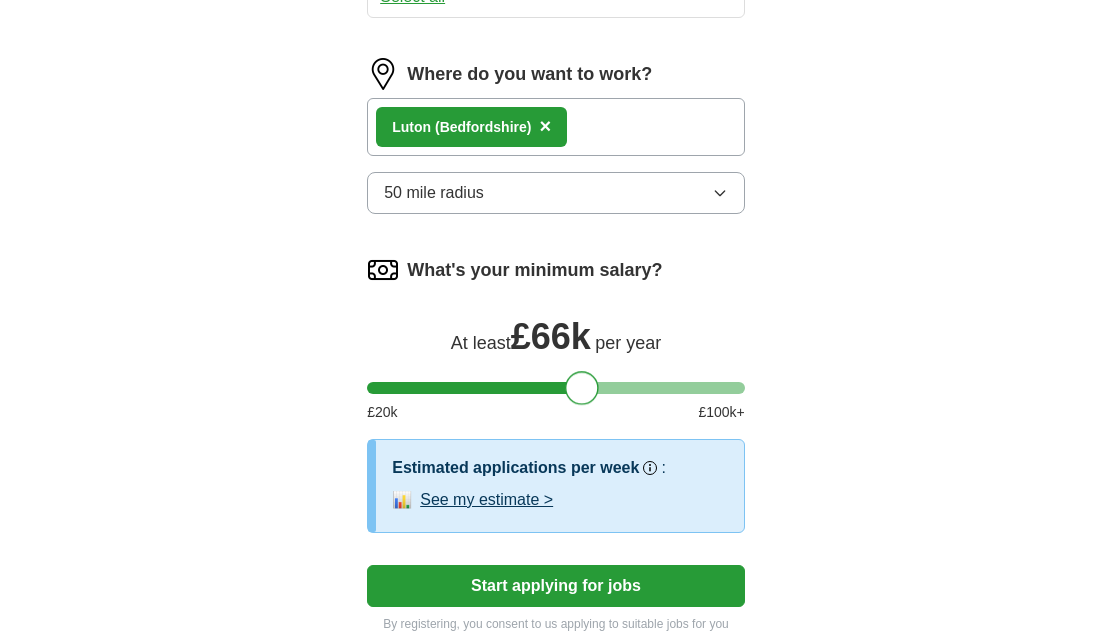 click on "See my estimate >" at bounding box center [486, 500] 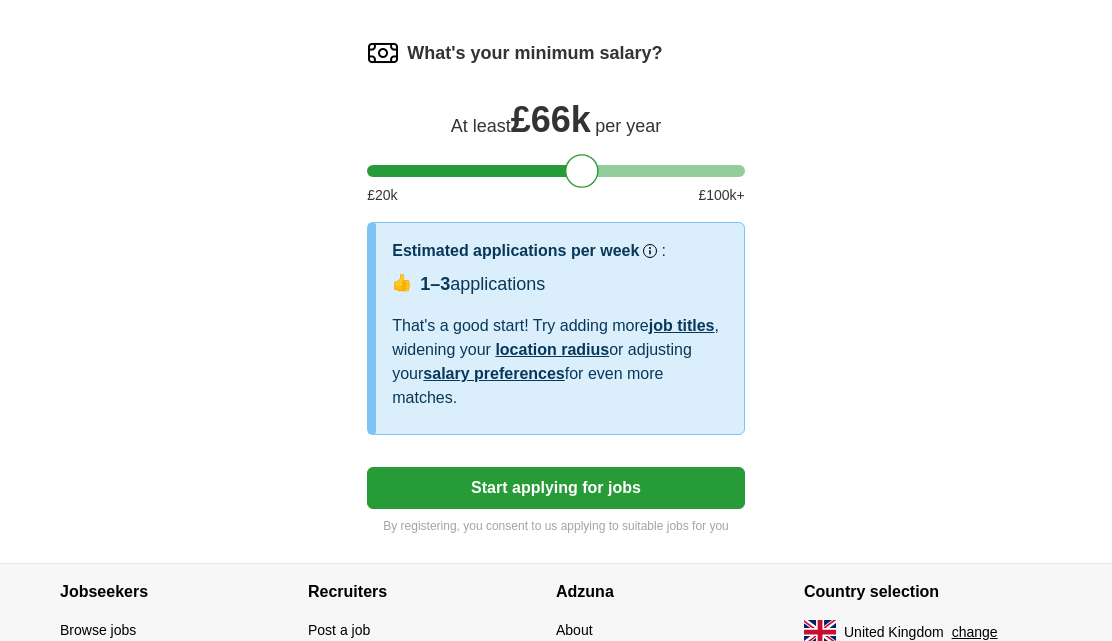 scroll, scrollTop: 1359, scrollLeft: 0, axis: vertical 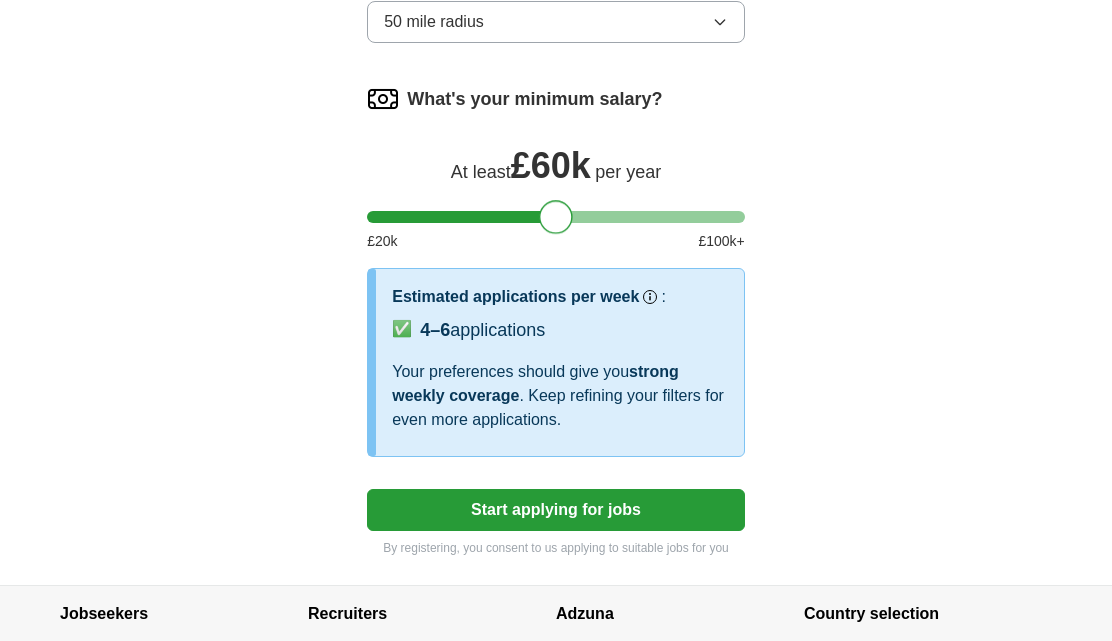click on "Start applying for jobs" at bounding box center [556, 510] 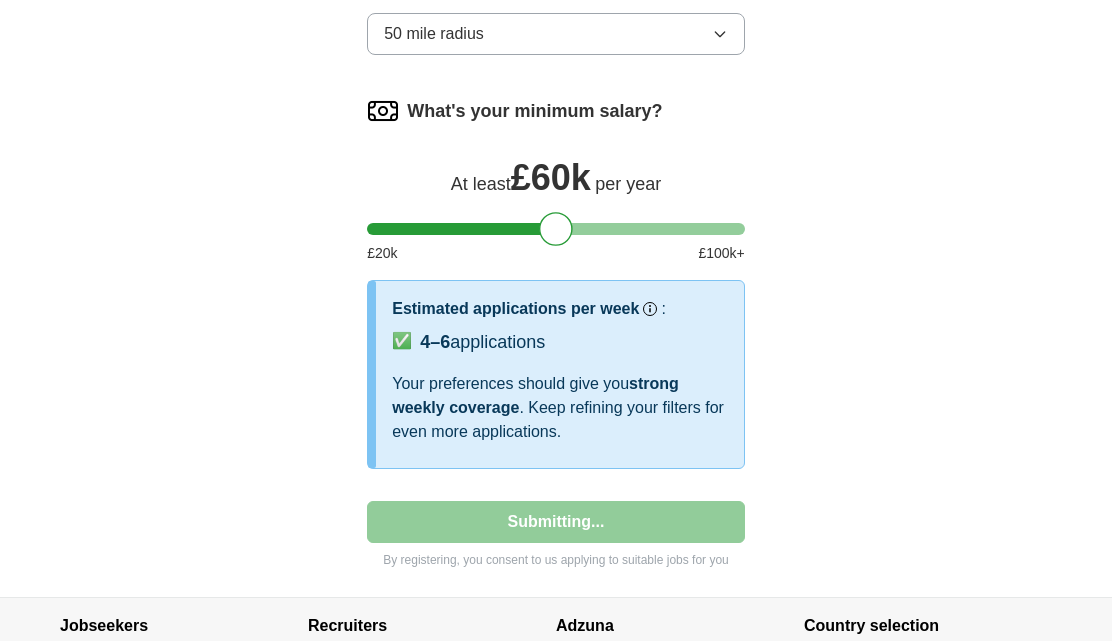 select on "**" 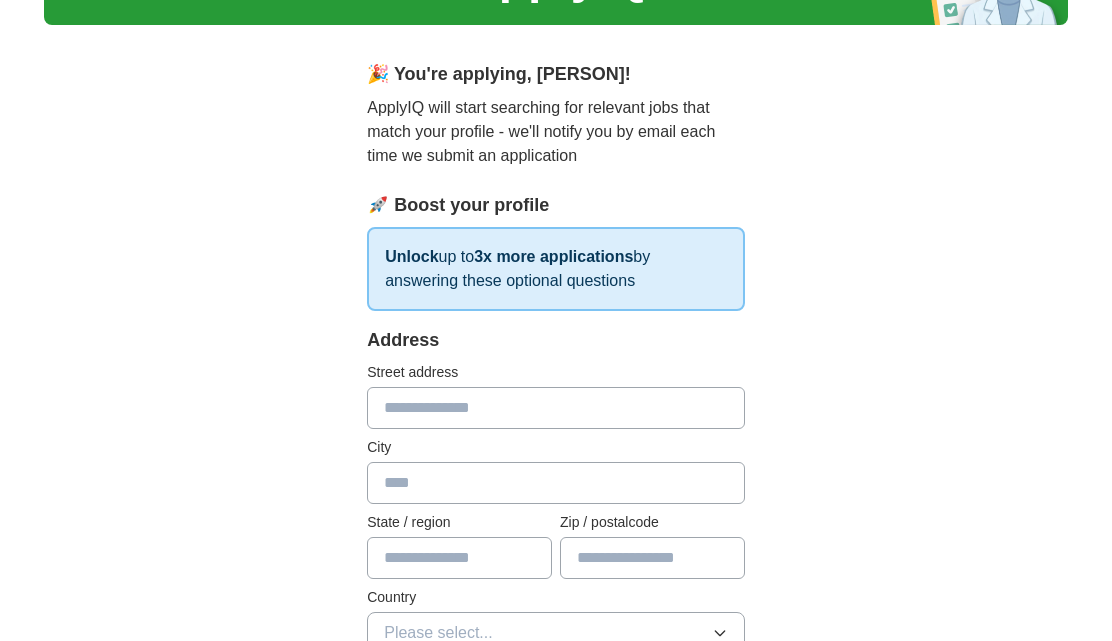 scroll, scrollTop: 138, scrollLeft: 0, axis: vertical 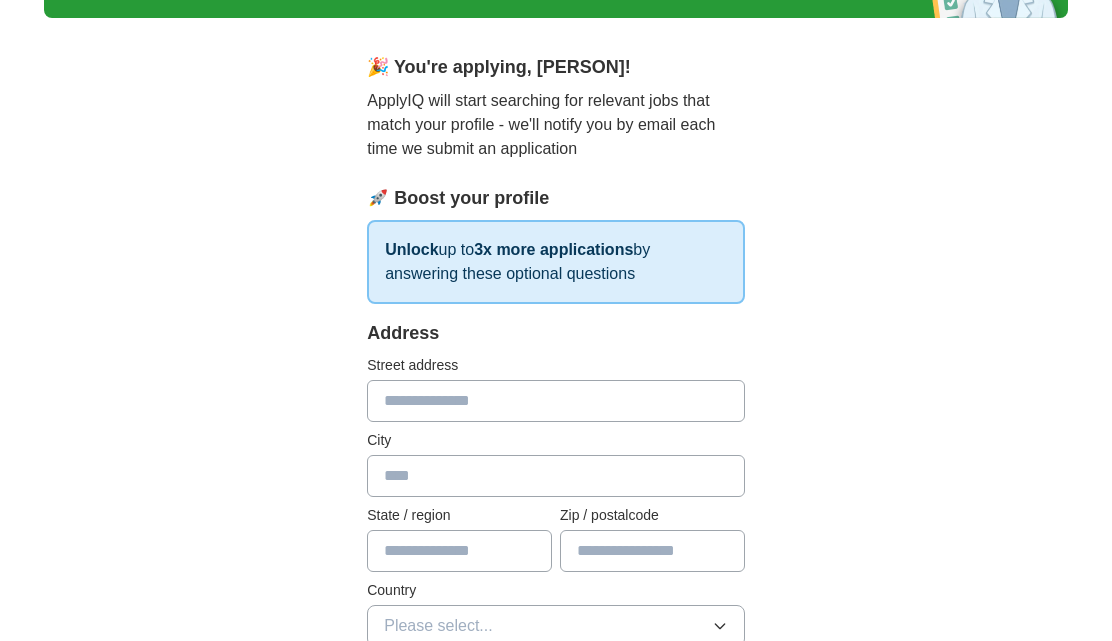 click at bounding box center (556, 402) 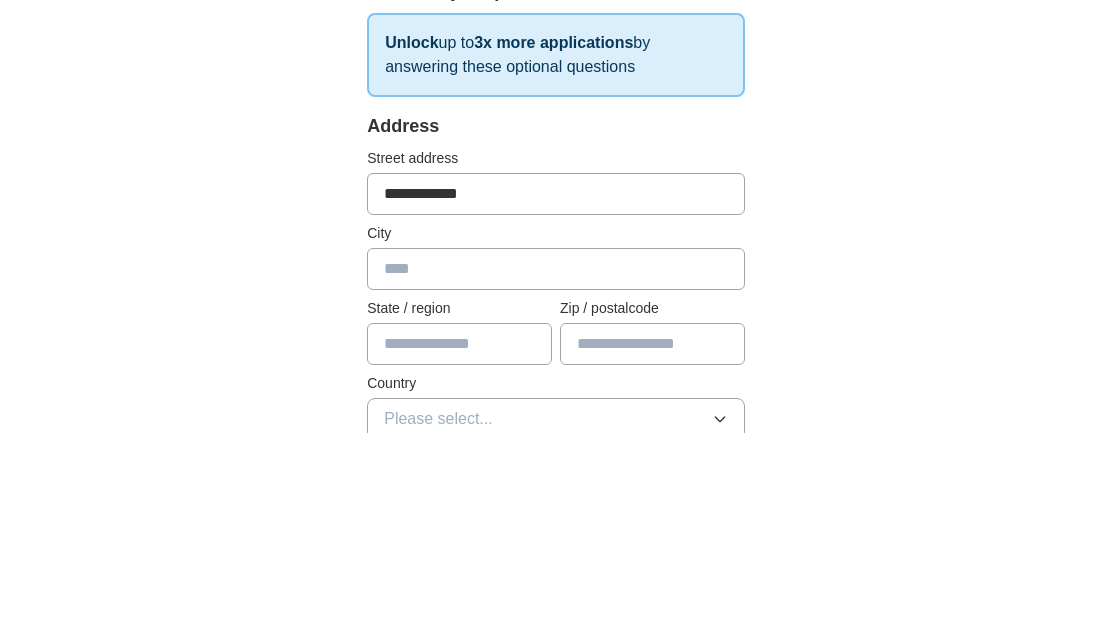 type on "**********" 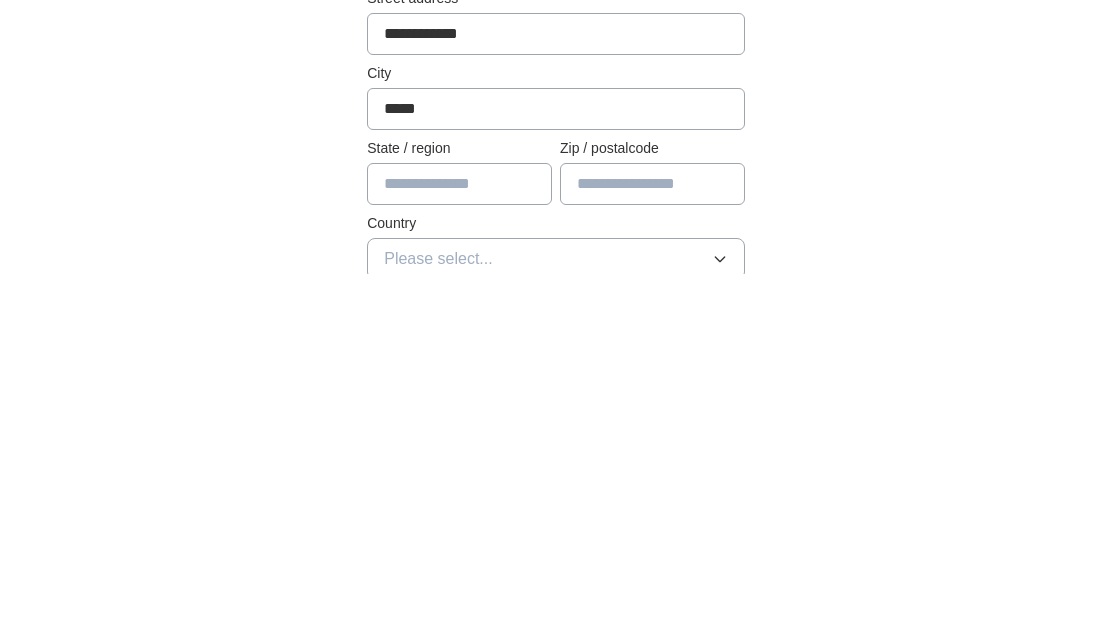 type on "*****" 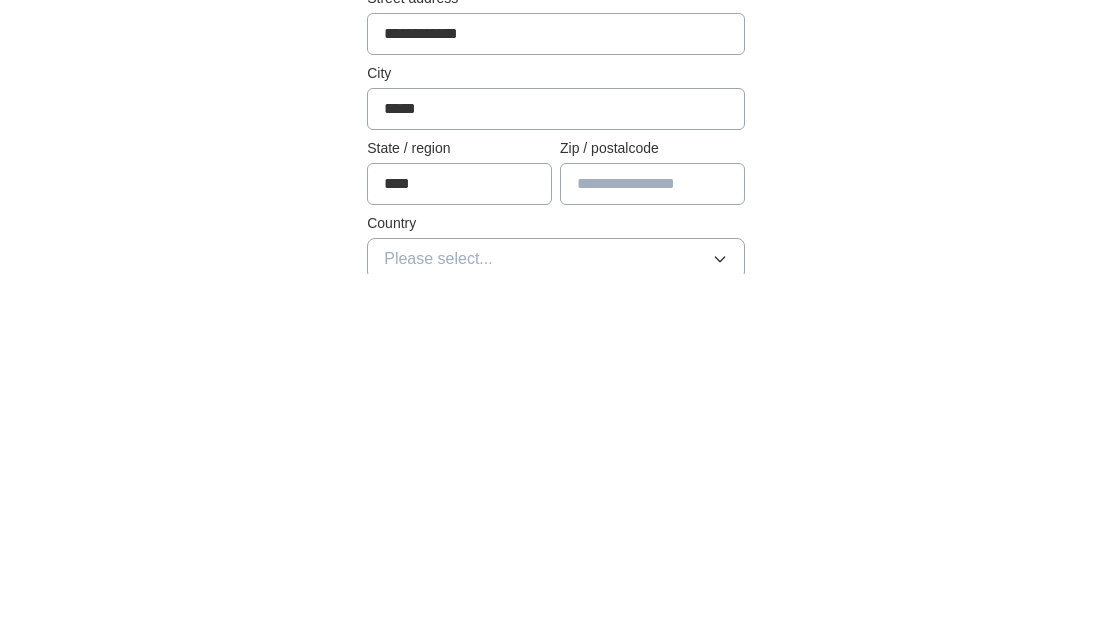 type on "****" 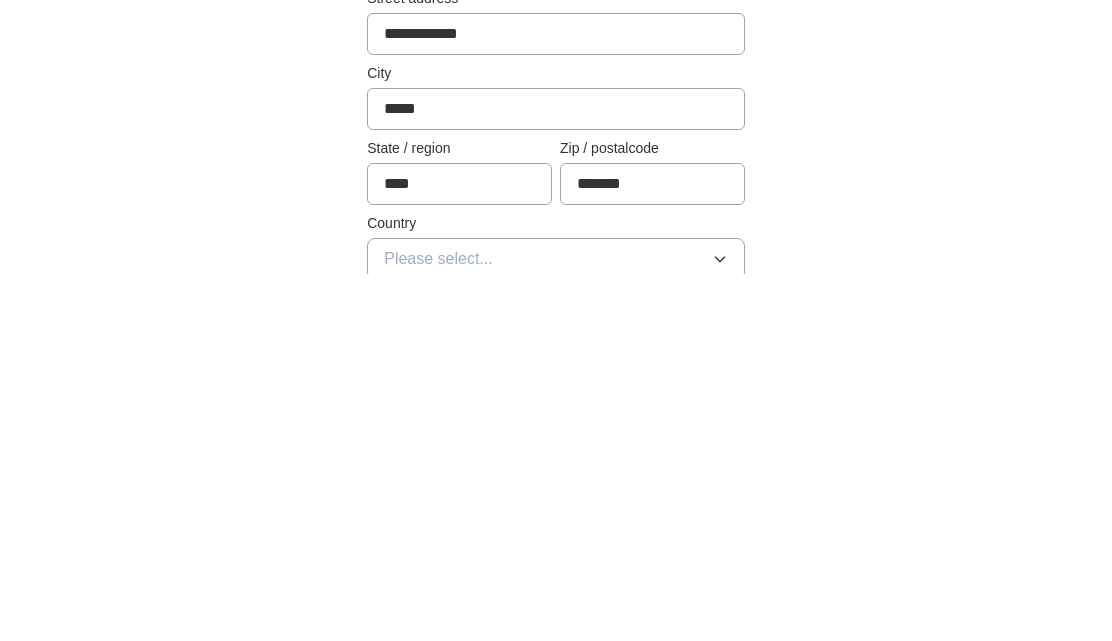 type on "*******" 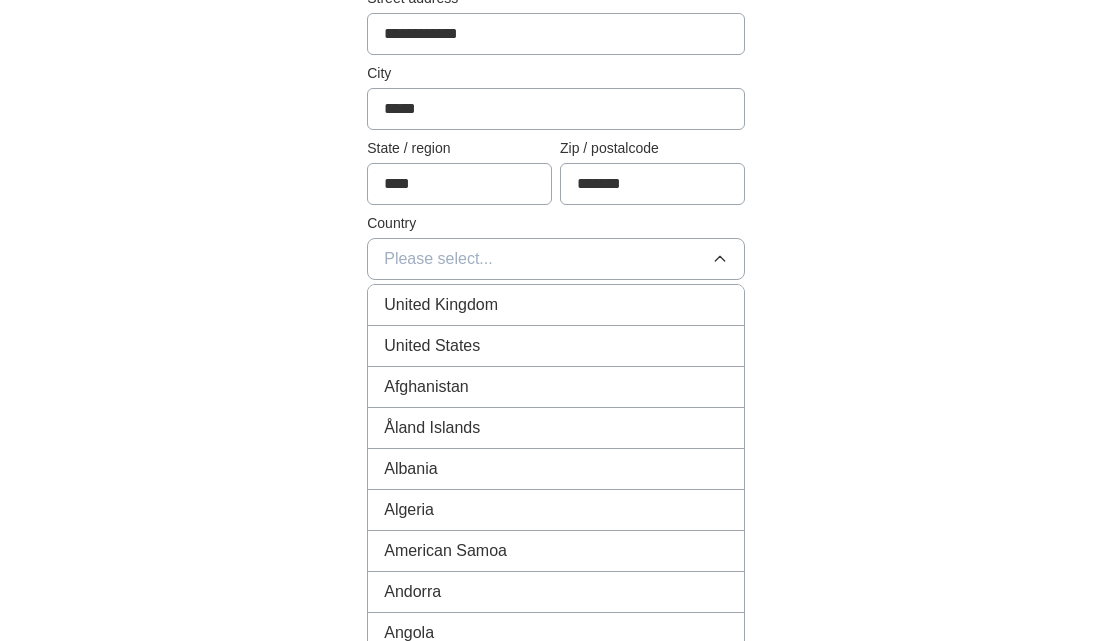 click on "United Kingdom" at bounding box center [556, 305] 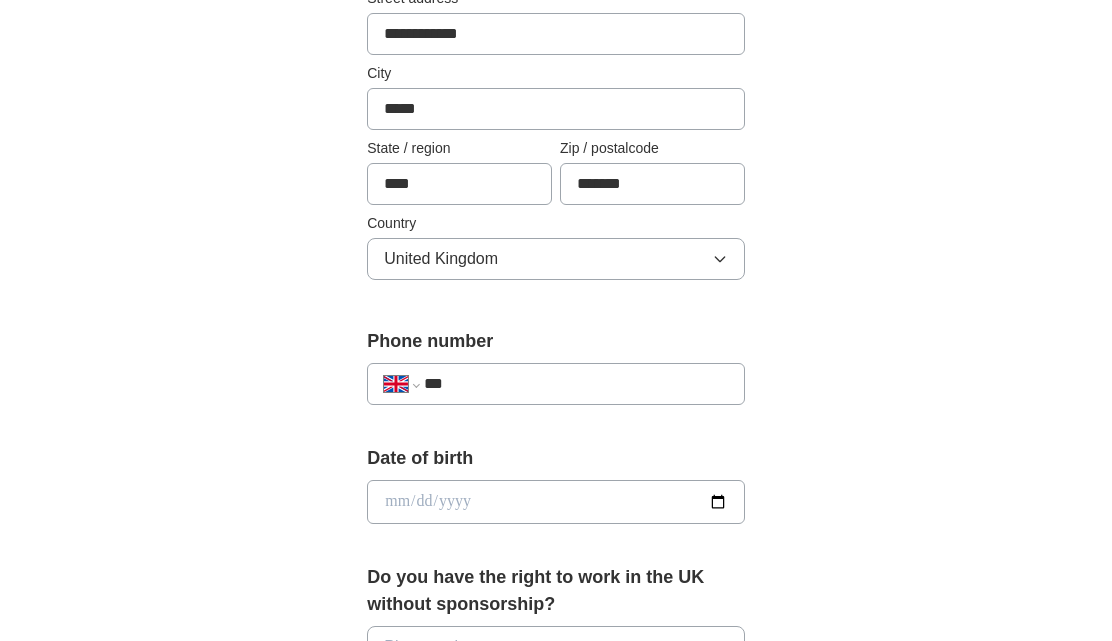 click on "***" at bounding box center [576, 384] 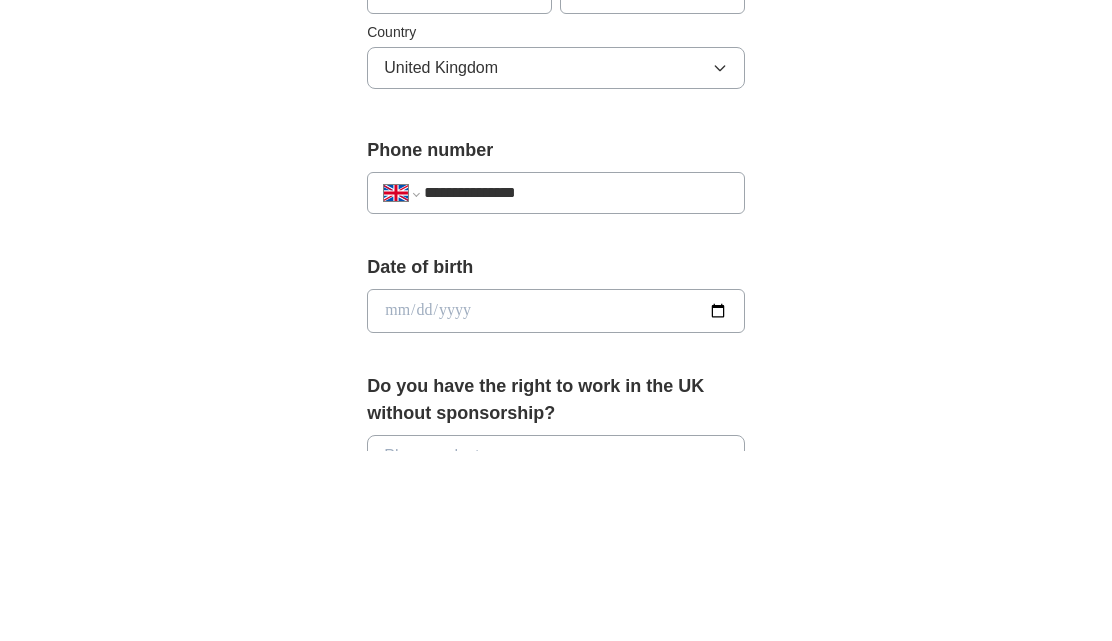 type on "**********" 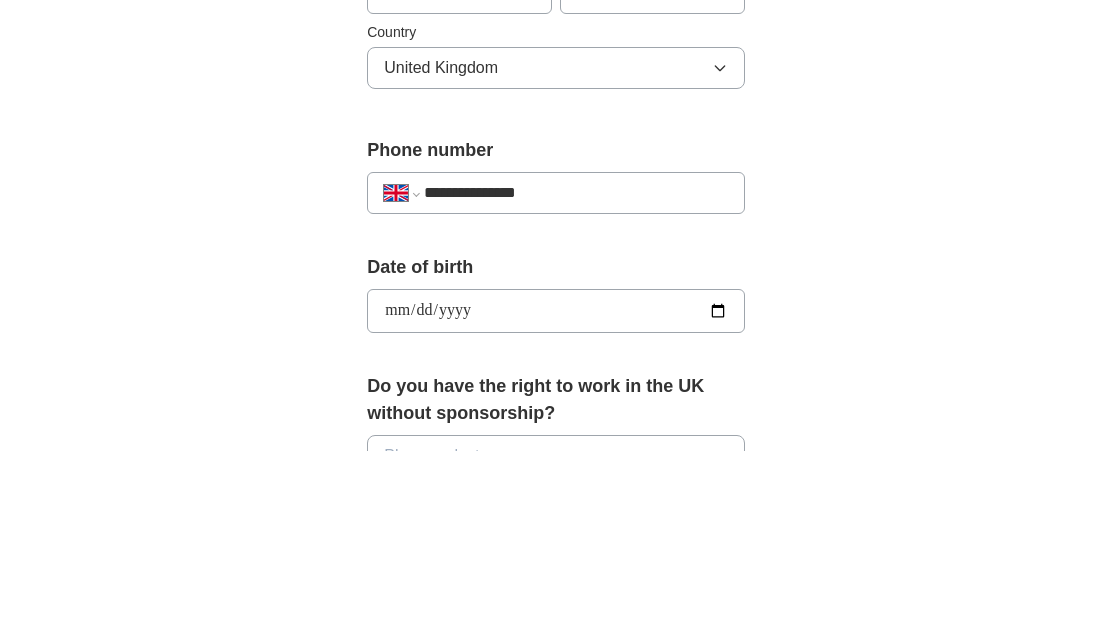 scroll, scrollTop: 697, scrollLeft: 0, axis: vertical 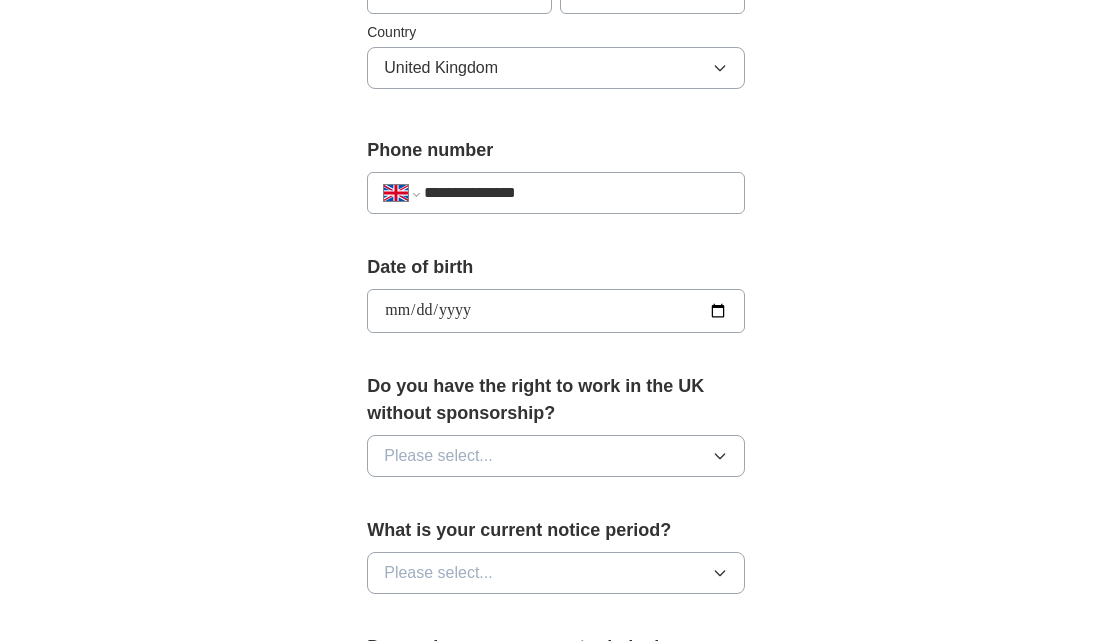 click on "**********" at bounding box center (556, 311) 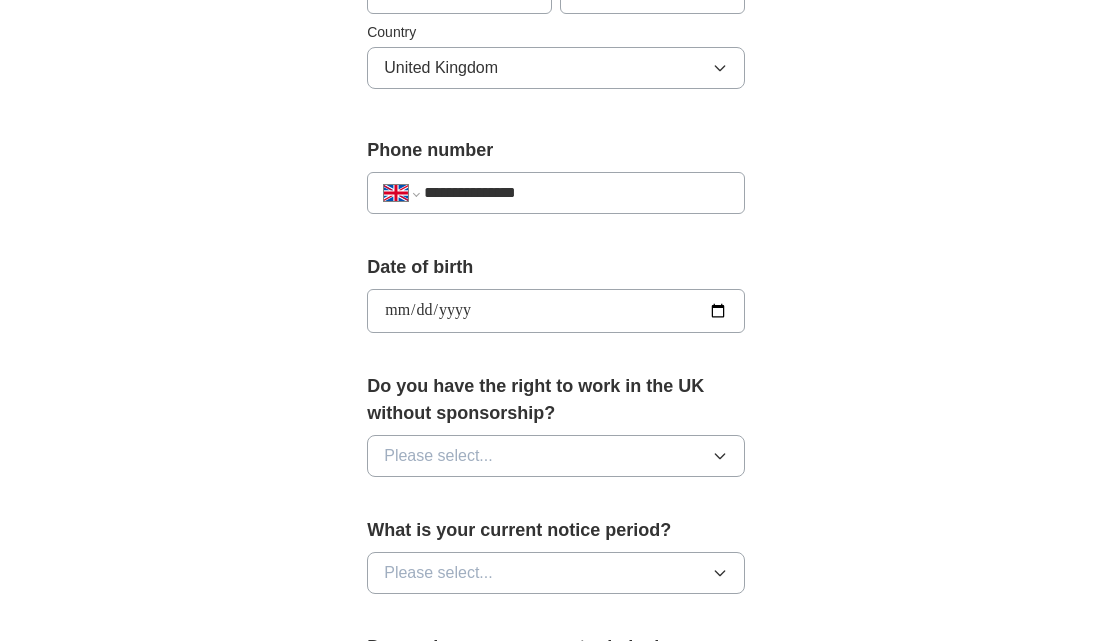 type on "**********" 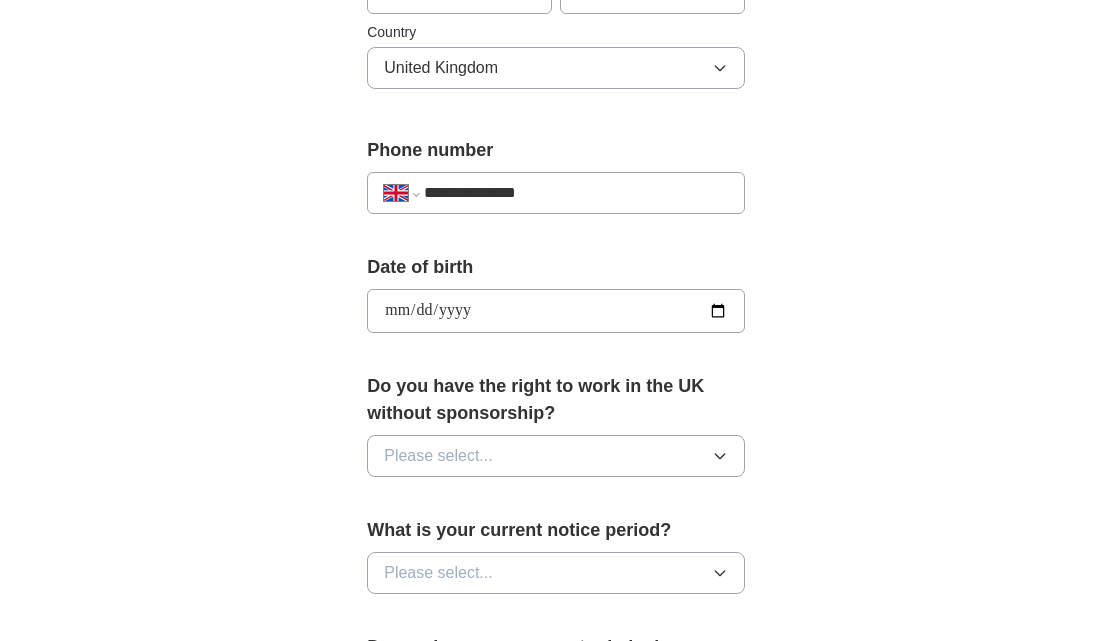 click 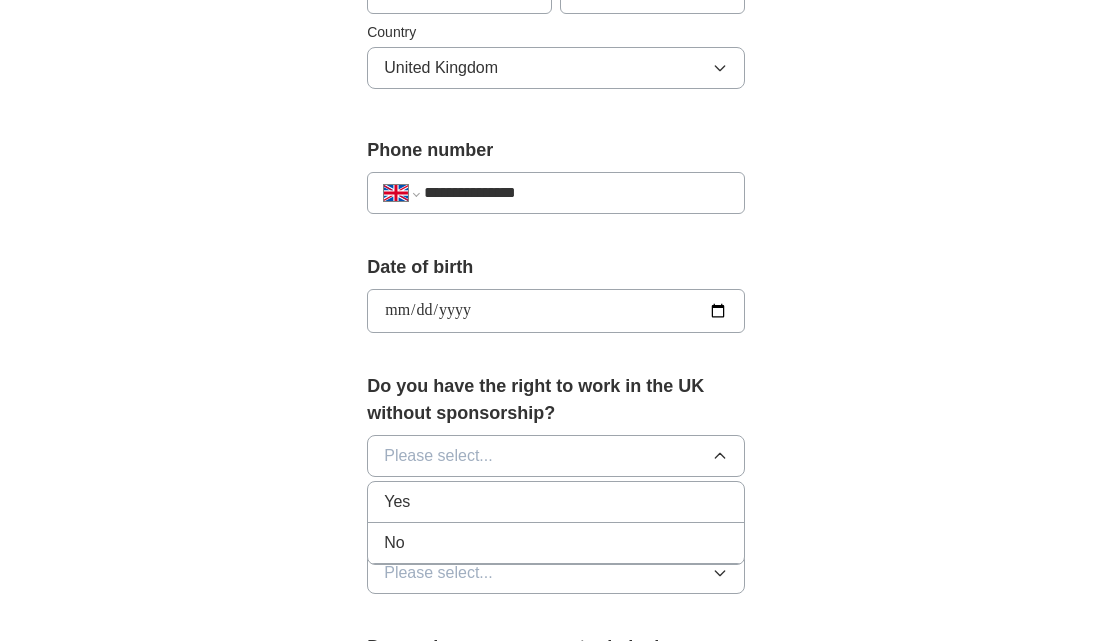 click on "Yes" at bounding box center [556, 502] 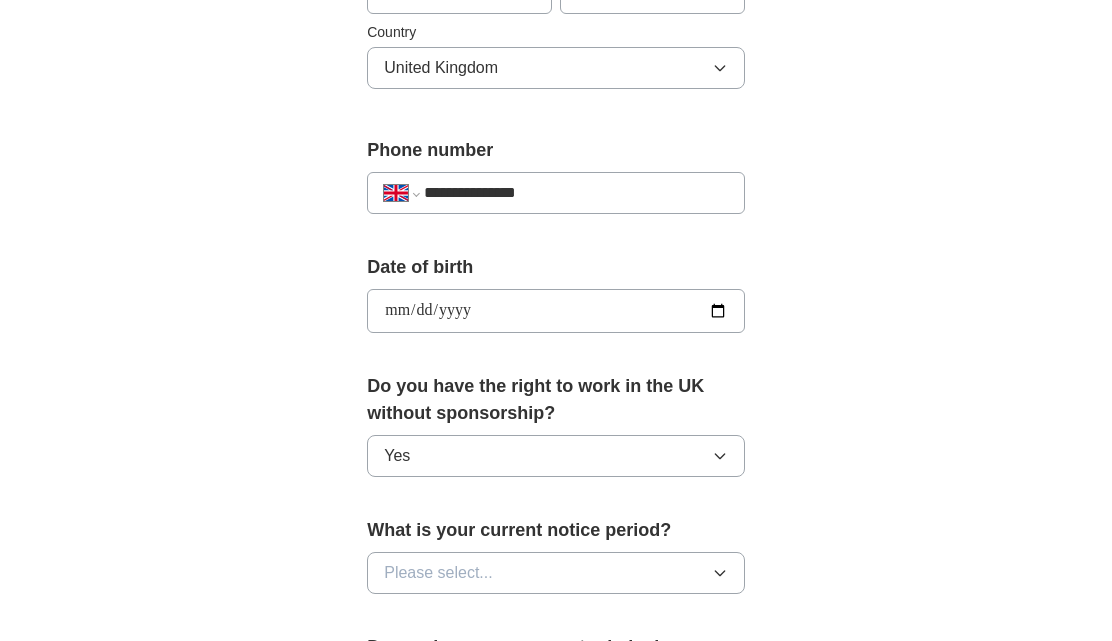 click 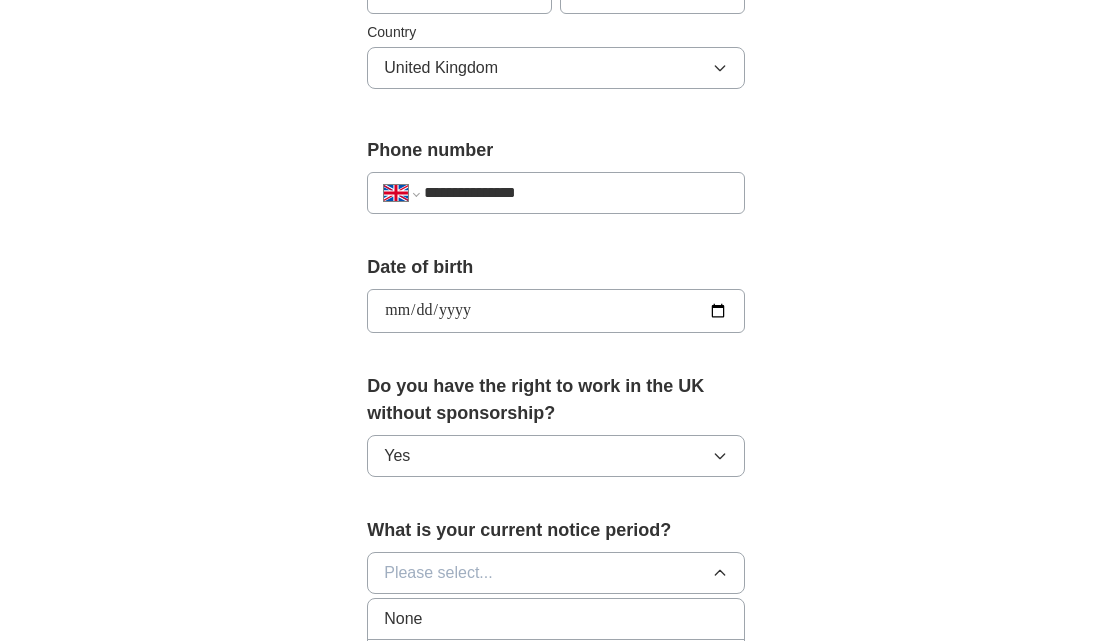 click on "None" at bounding box center (556, 619) 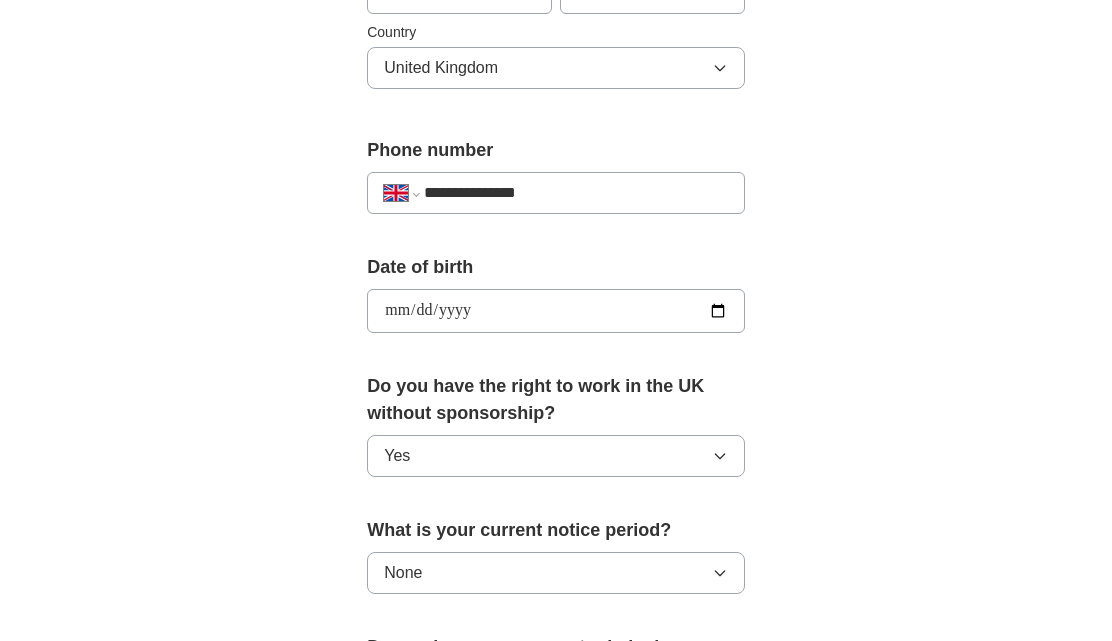 click 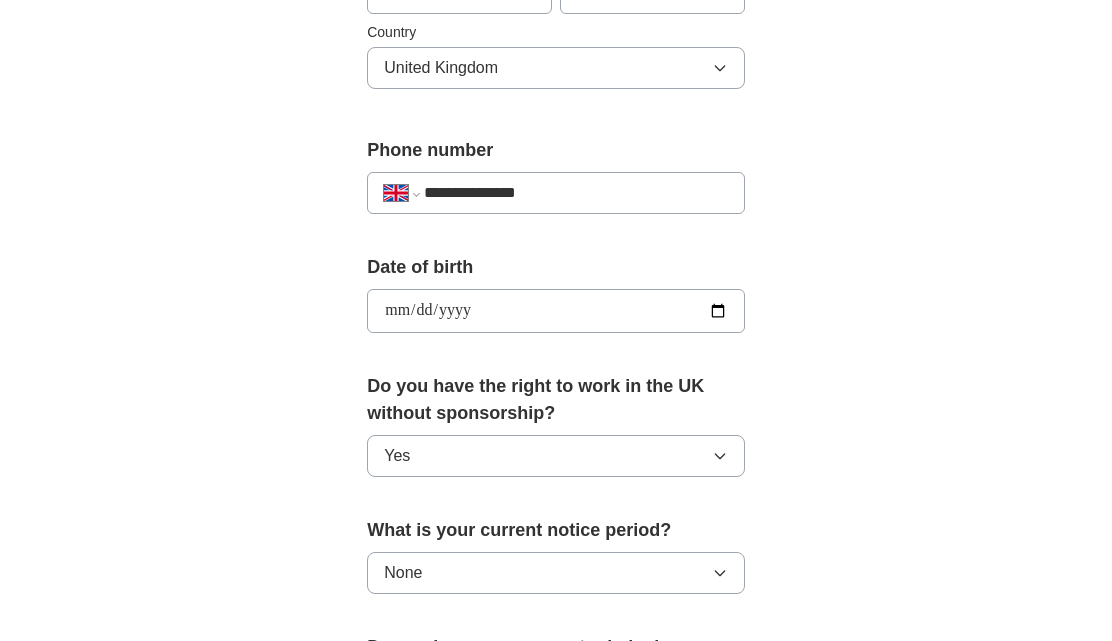 click on "No" at bounding box center (556, 804) 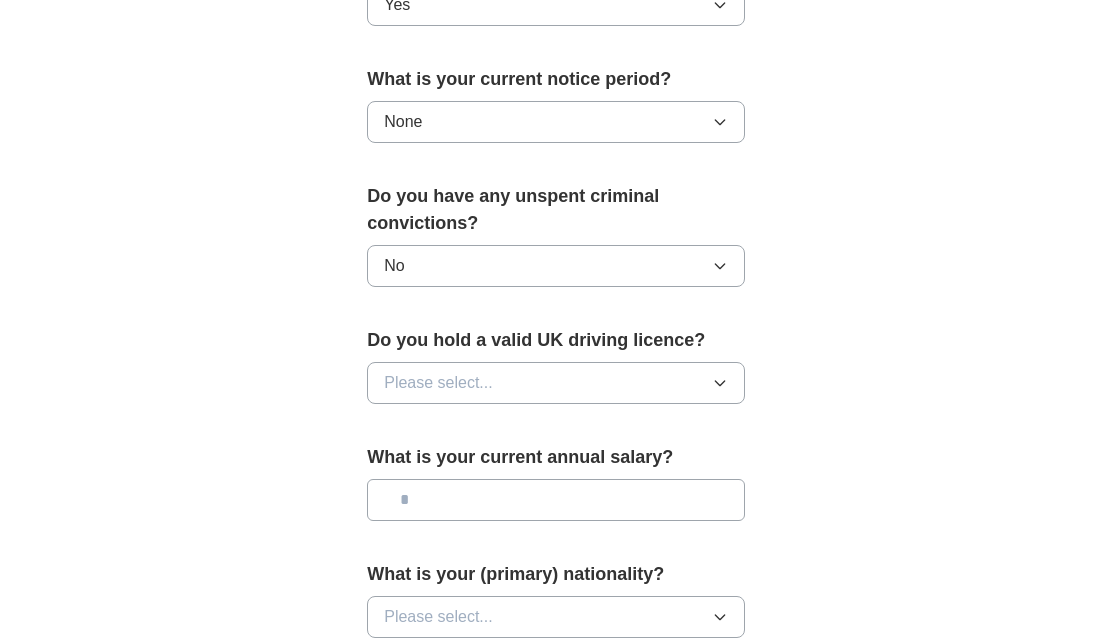 click 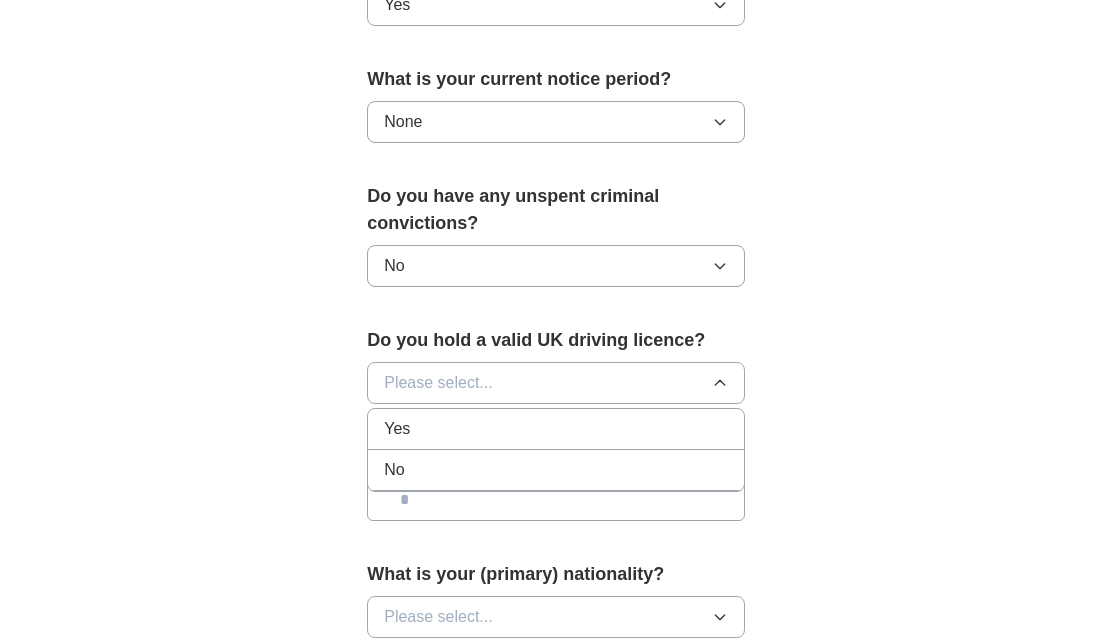 click on "Yes" at bounding box center (556, 429) 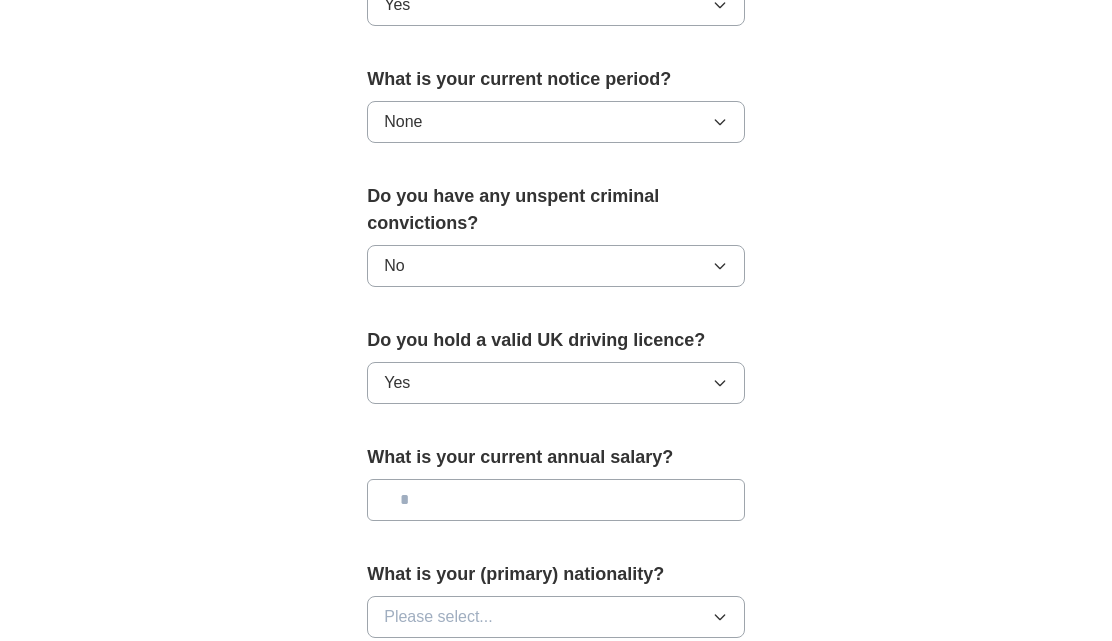 click at bounding box center [556, 500] 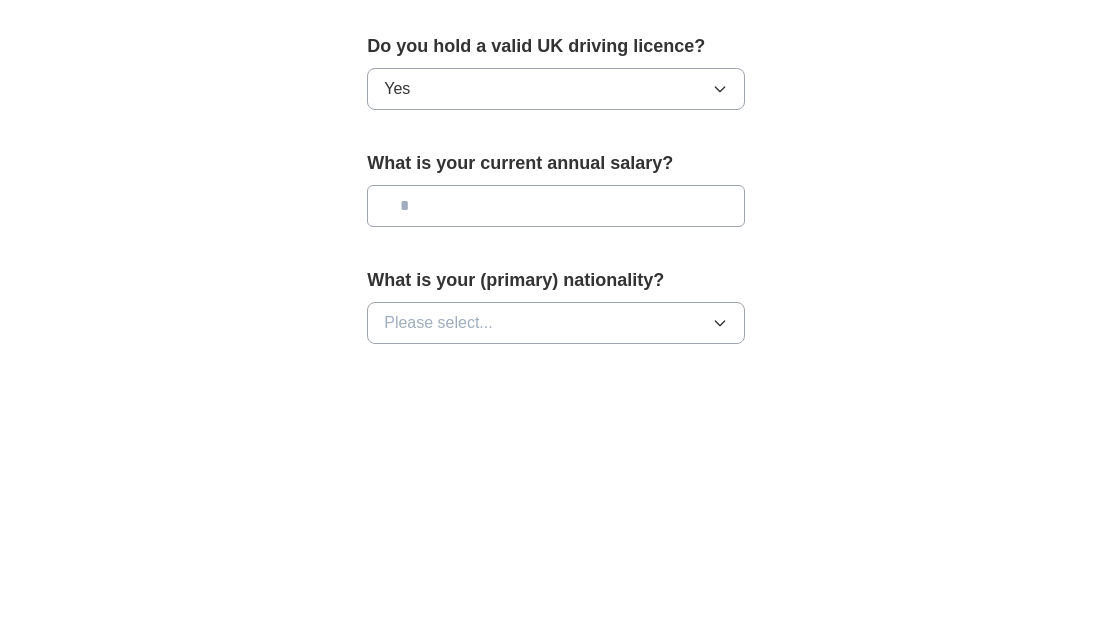 click 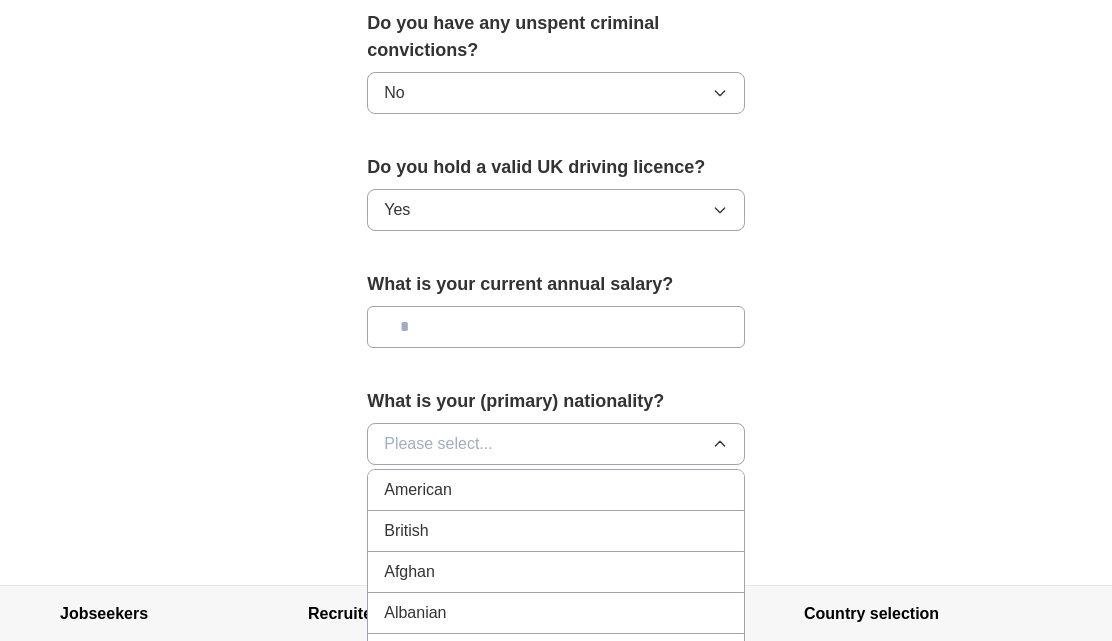 click on "British" at bounding box center [556, 531] 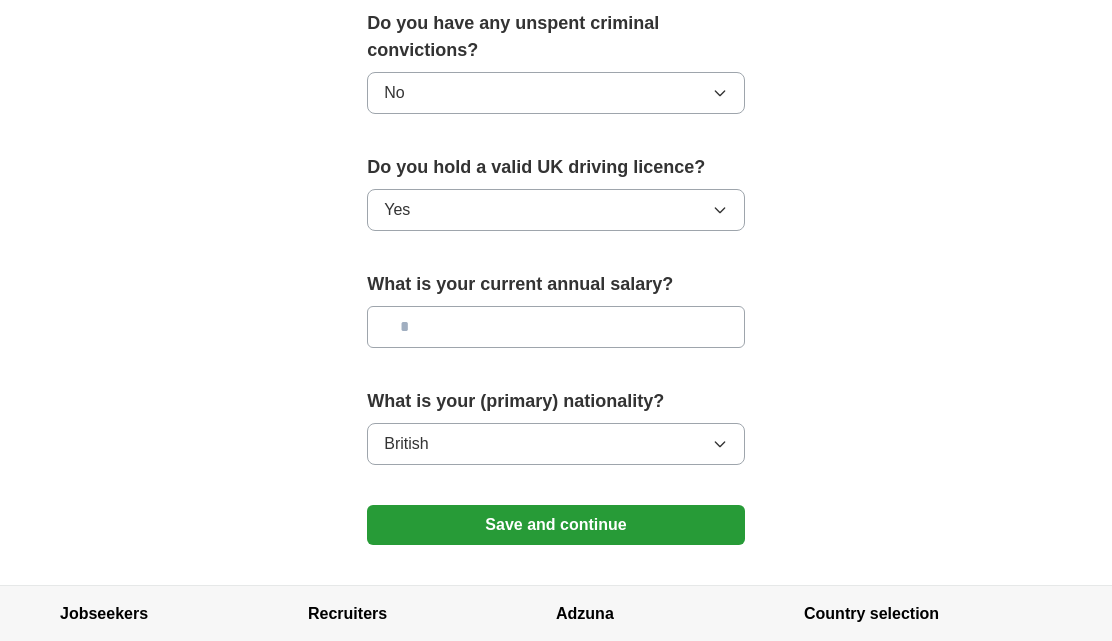 click on "Save and continue" at bounding box center (556, 525) 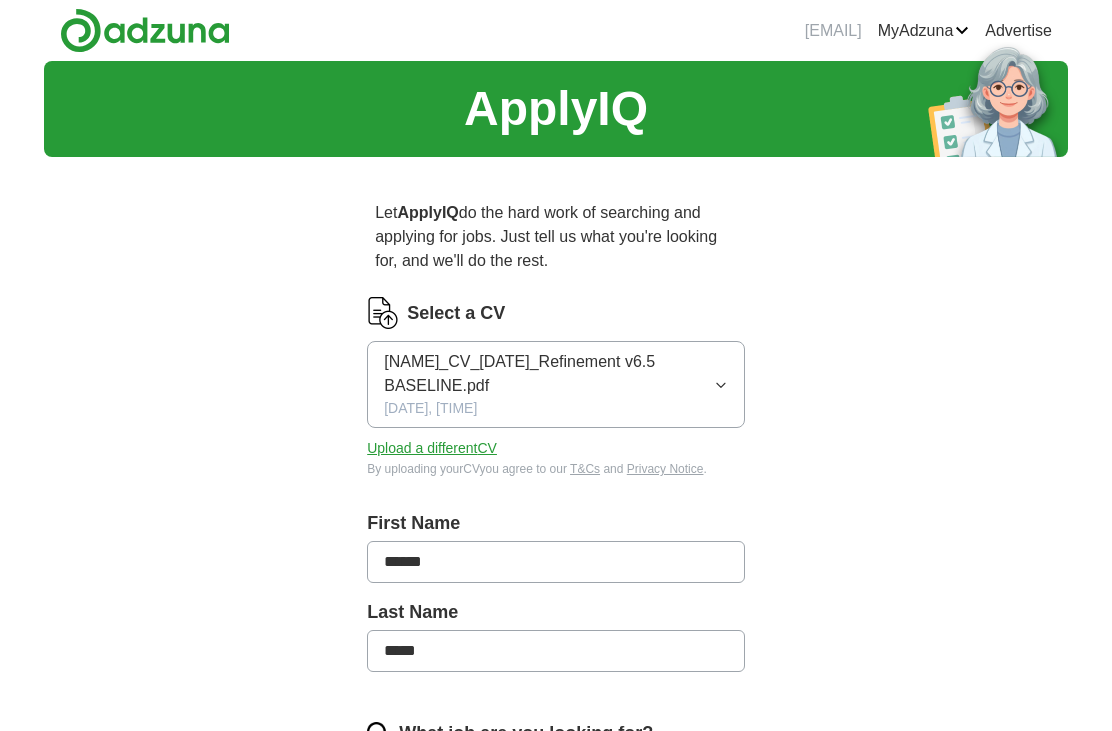scroll, scrollTop: 0, scrollLeft: 0, axis: both 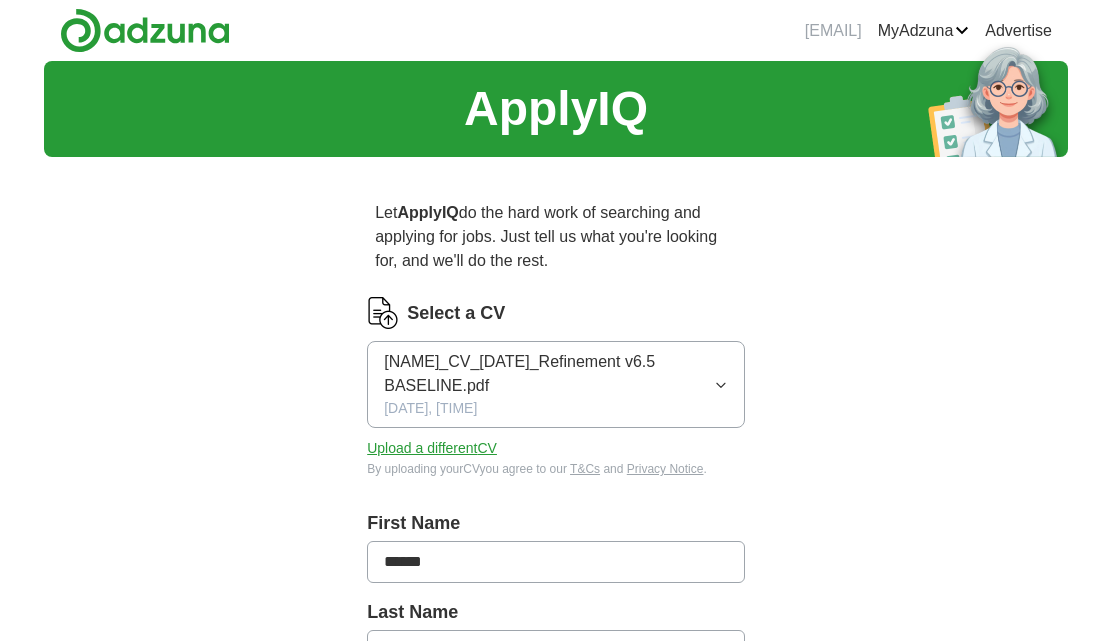 click at bounding box center [998, 99] 